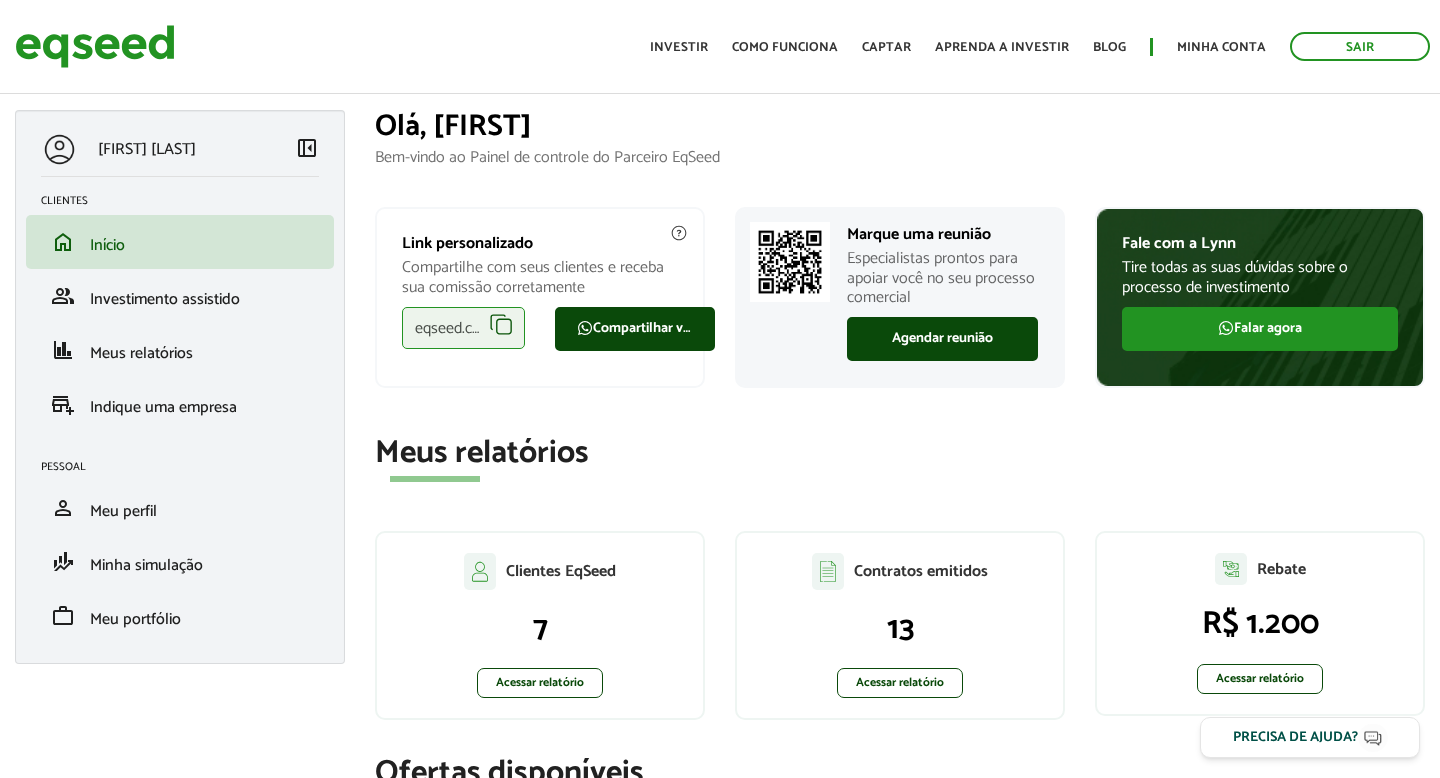 scroll, scrollTop: 0, scrollLeft: 0, axis: both 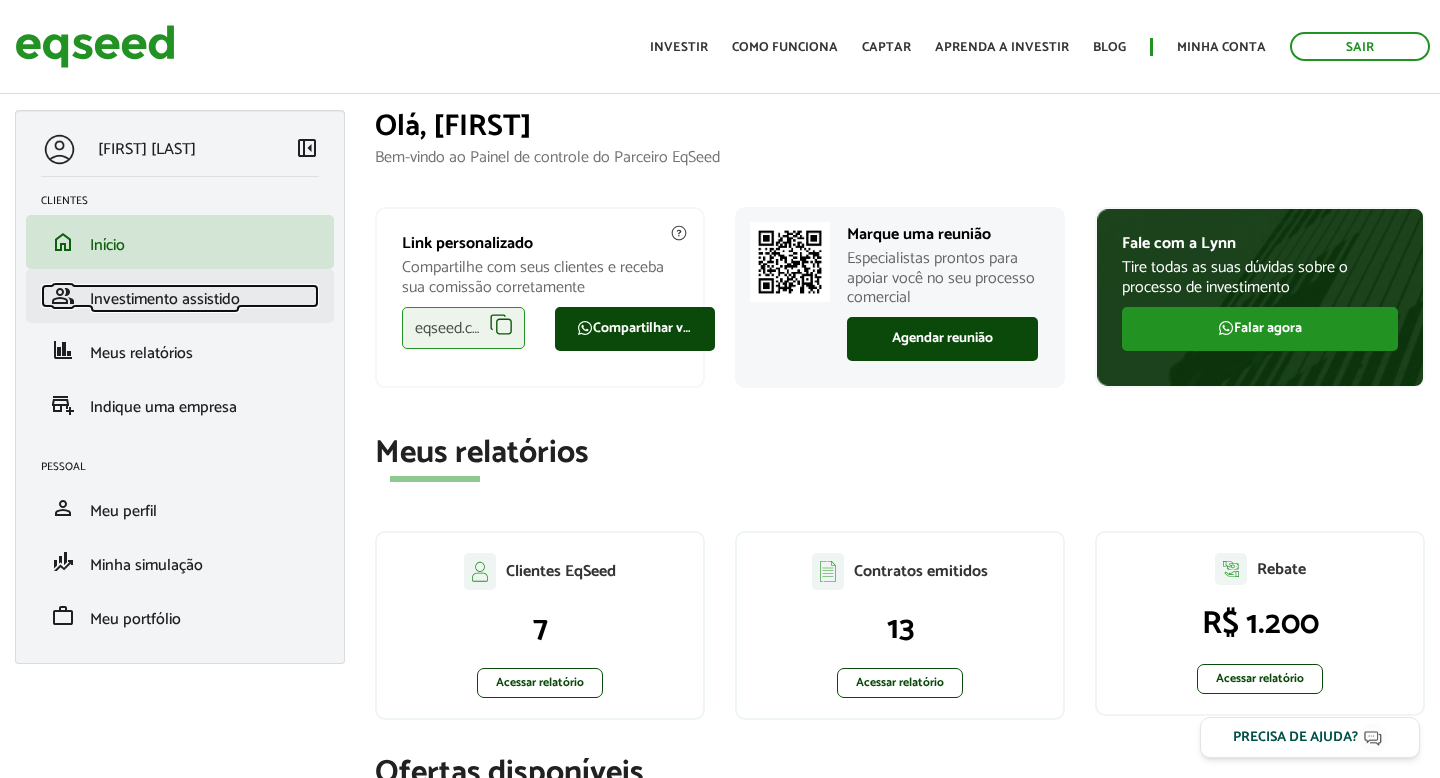 click on "group Investimento assistido" at bounding box center (180, 296) 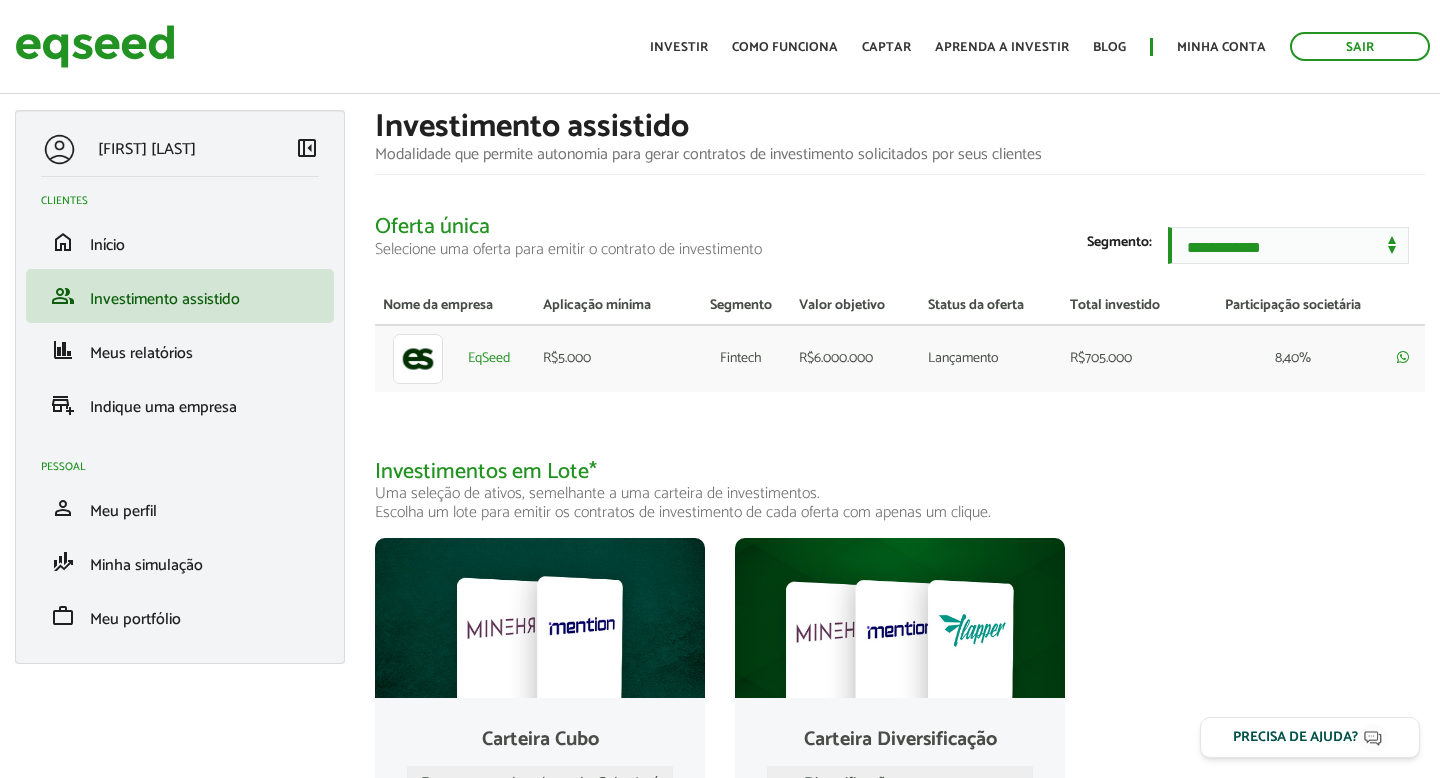 scroll, scrollTop: 0, scrollLeft: 0, axis: both 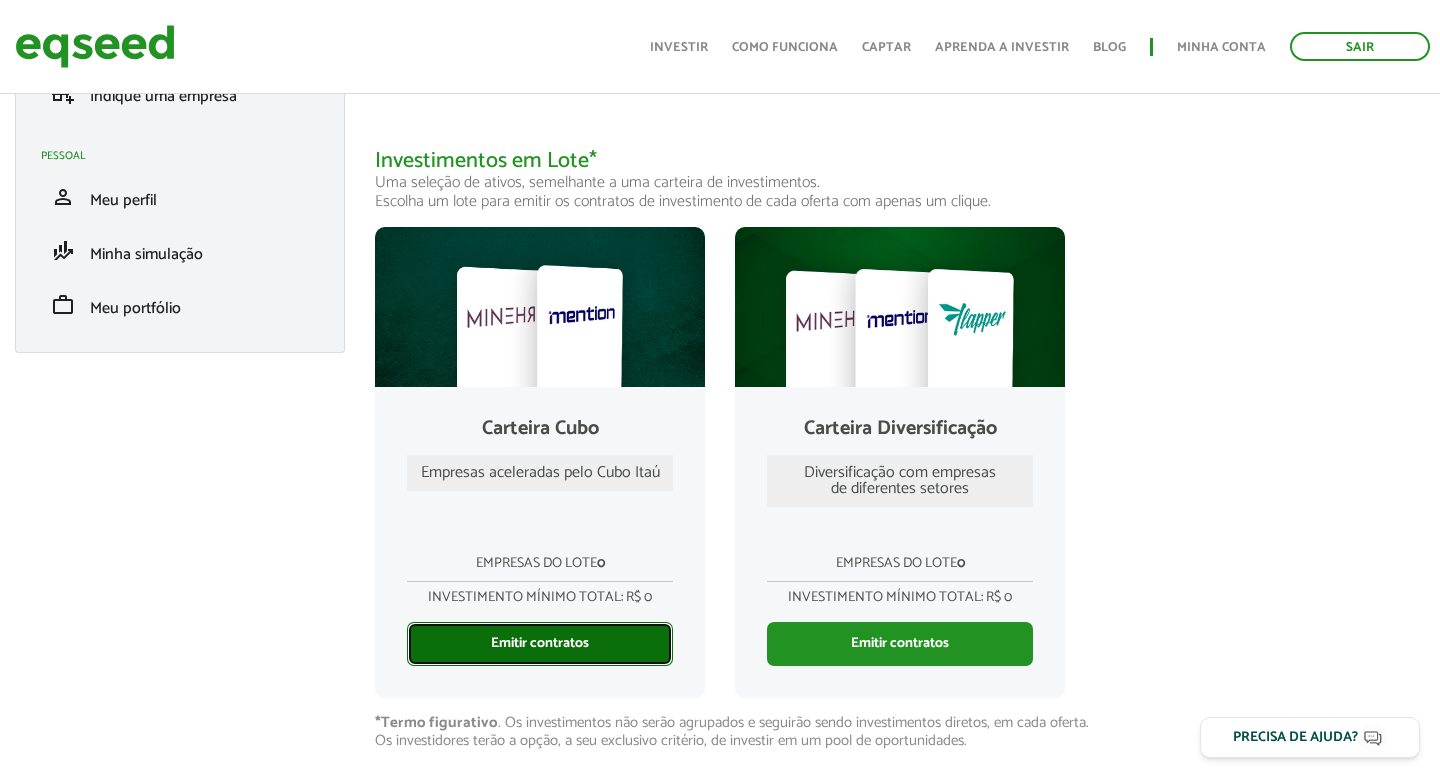 click on "Emitir contratos" at bounding box center [540, 644] 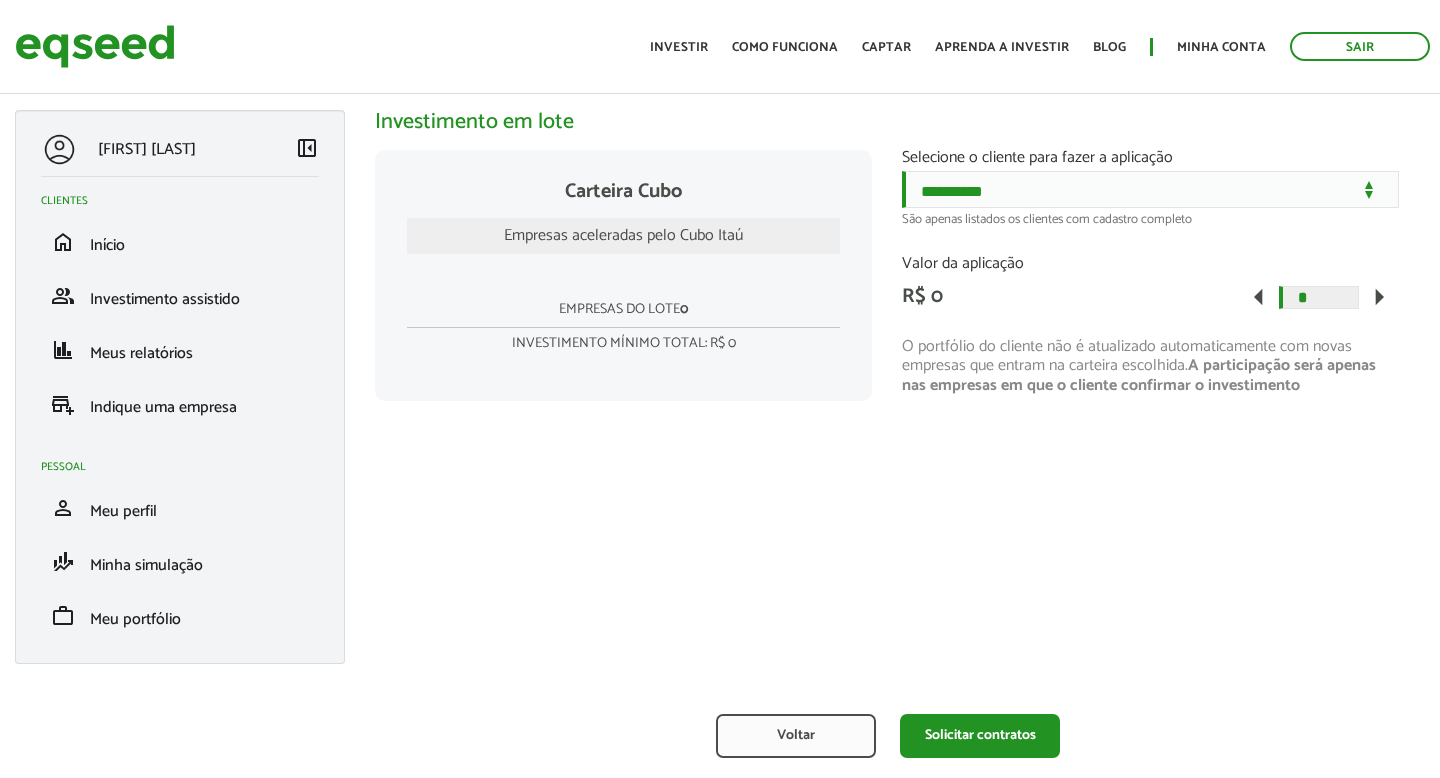 scroll, scrollTop: 0, scrollLeft: 0, axis: both 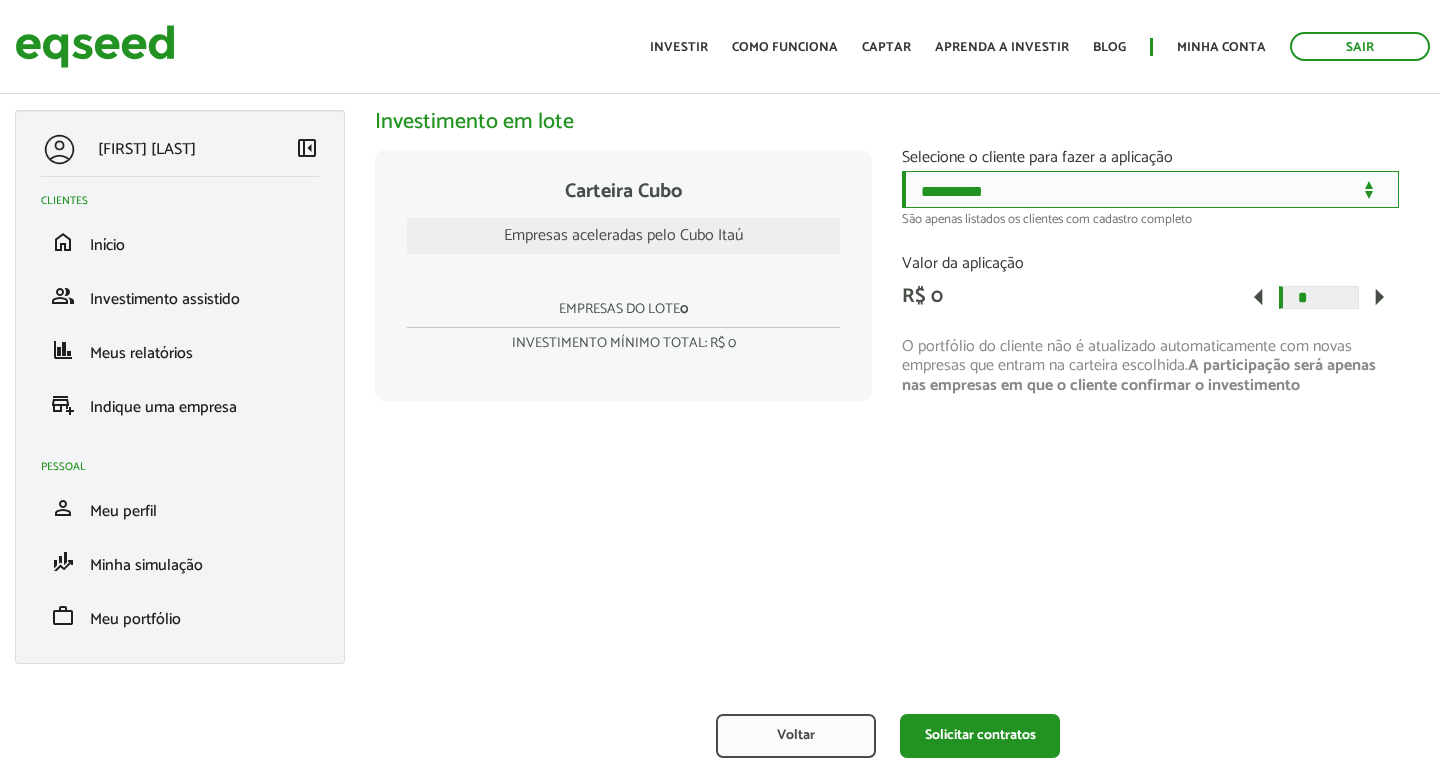 click on "**********" at bounding box center (1150, 189) 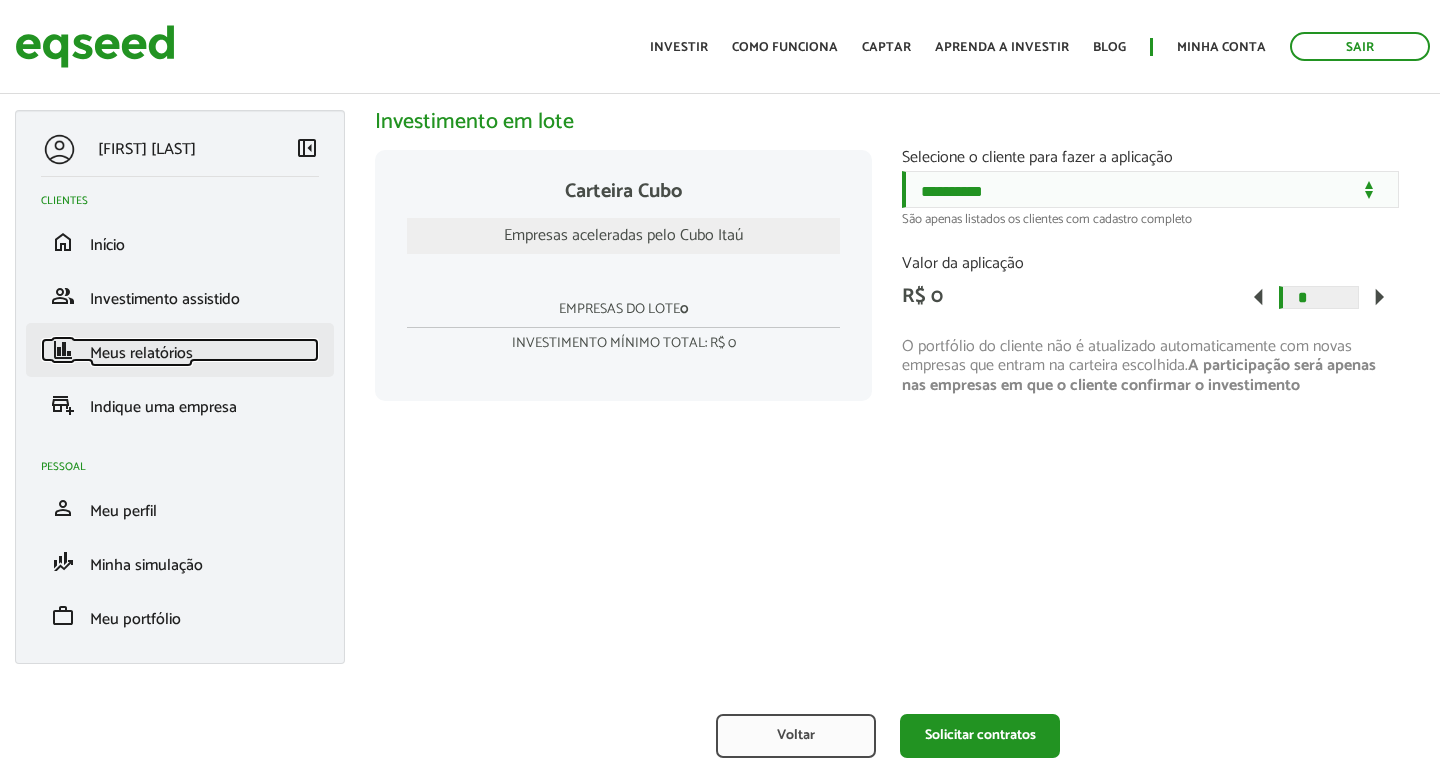 click on "Meus relatórios" at bounding box center (141, 353) 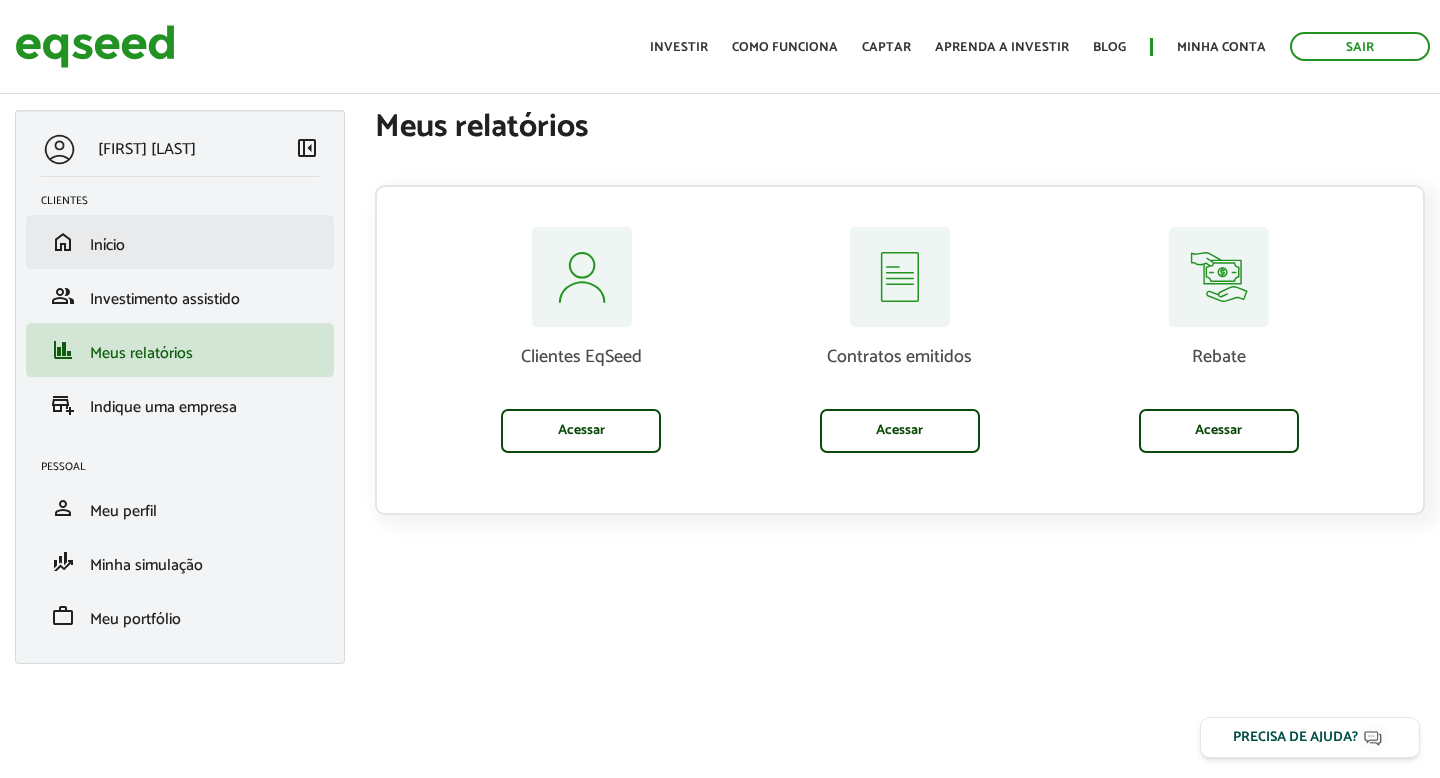 scroll, scrollTop: 0, scrollLeft: 0, axis: both 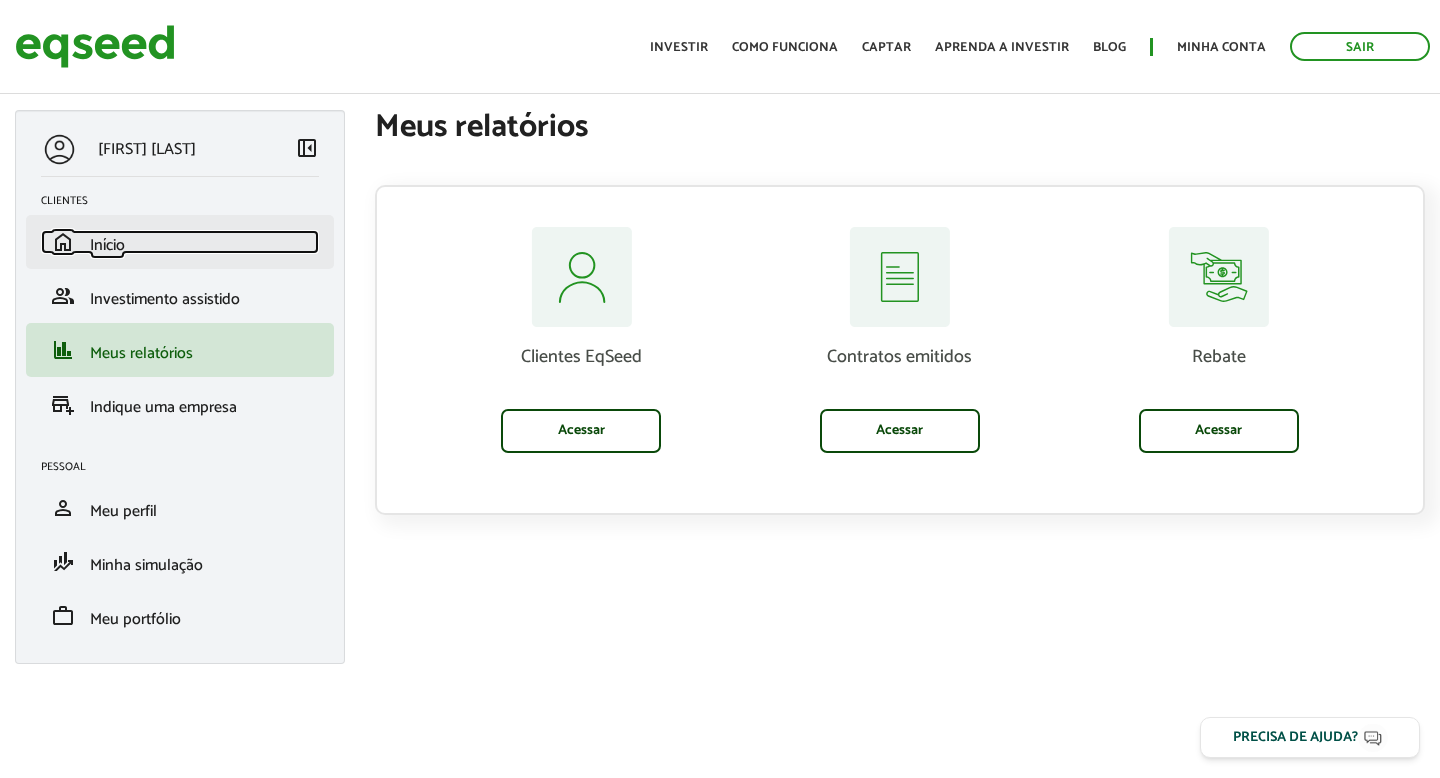 click on "Início" at bounding box center [107, 245] 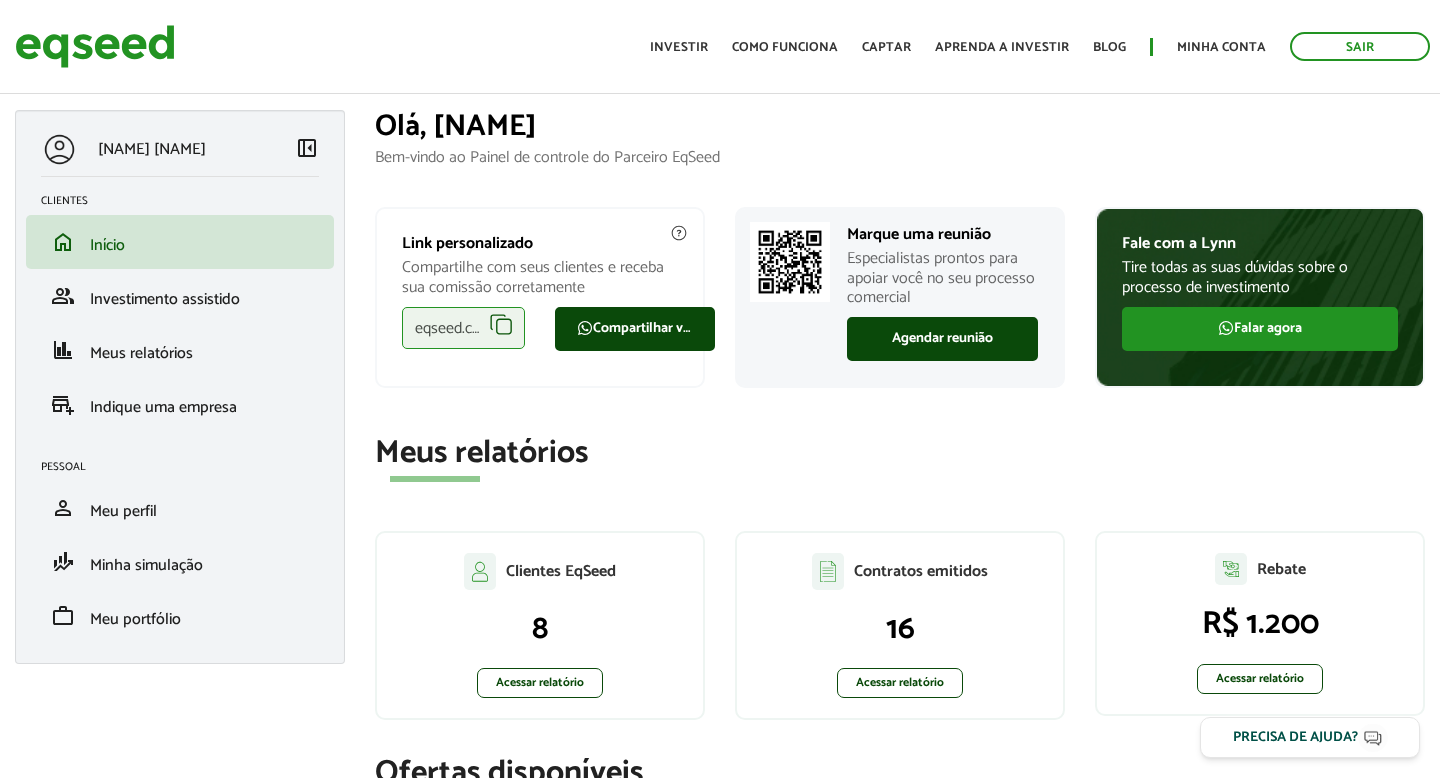 scroll, scrollTop: 0, scrollLeft: 0, axis: both 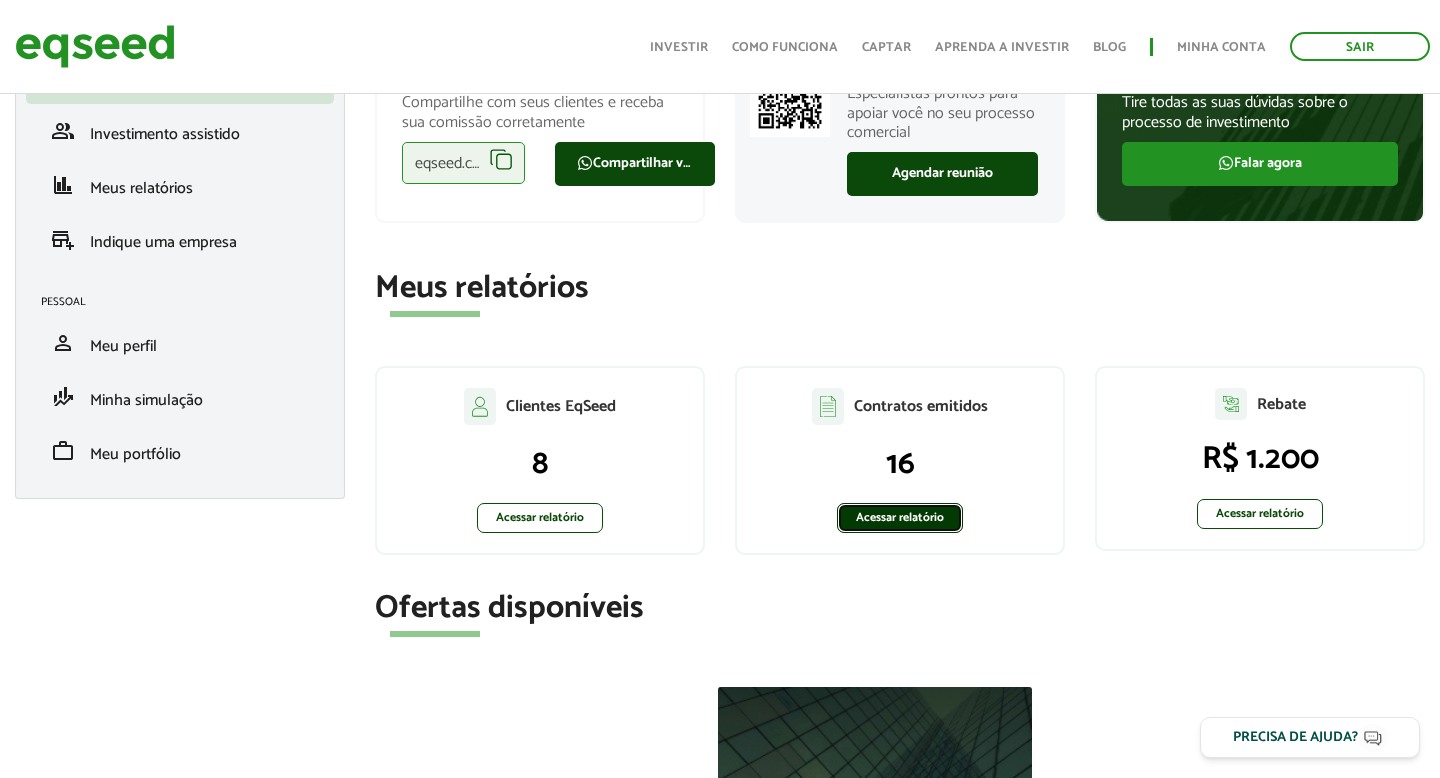 click on "Acessar relatório" at bounding box center [900, 518] 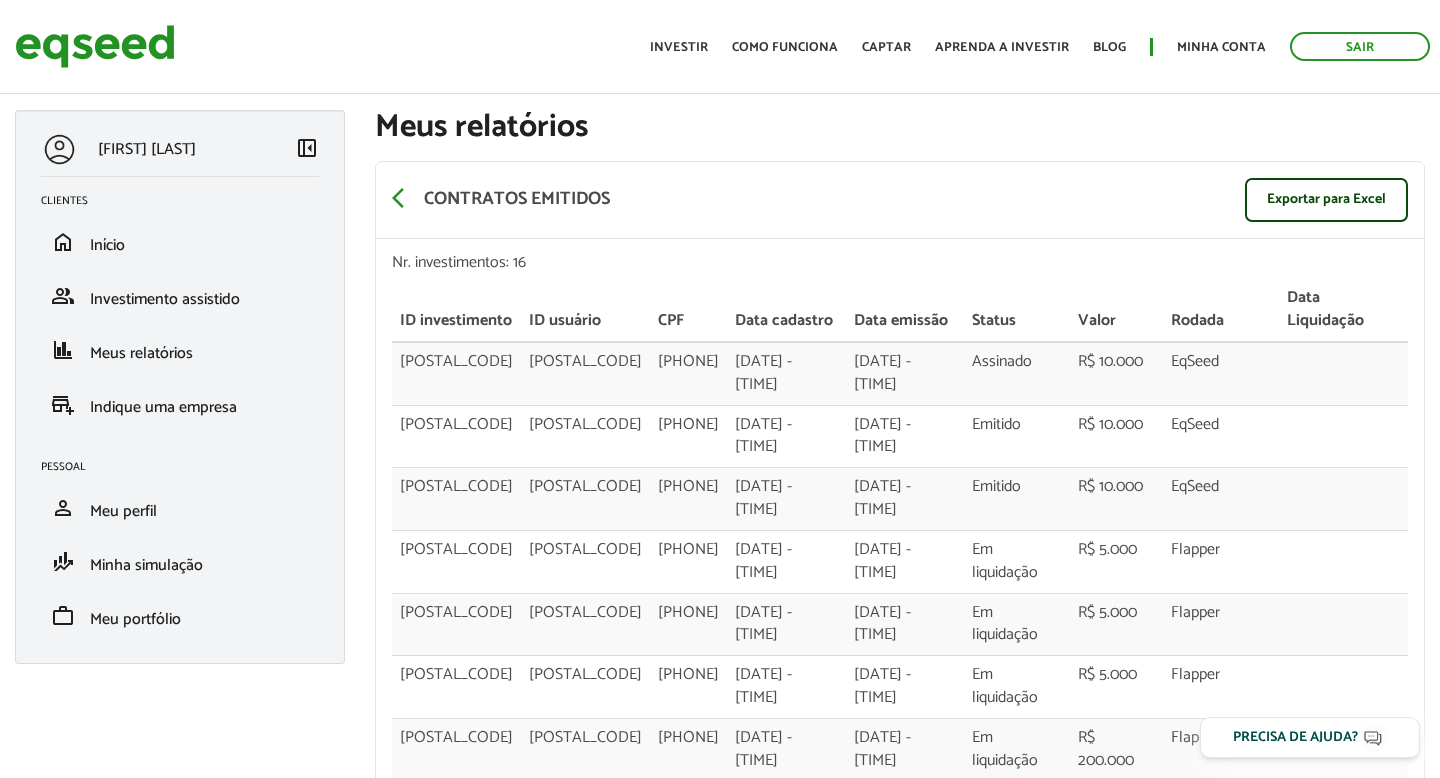 scroll, scrollTop: 0, scrollLeft: 0, axis: both 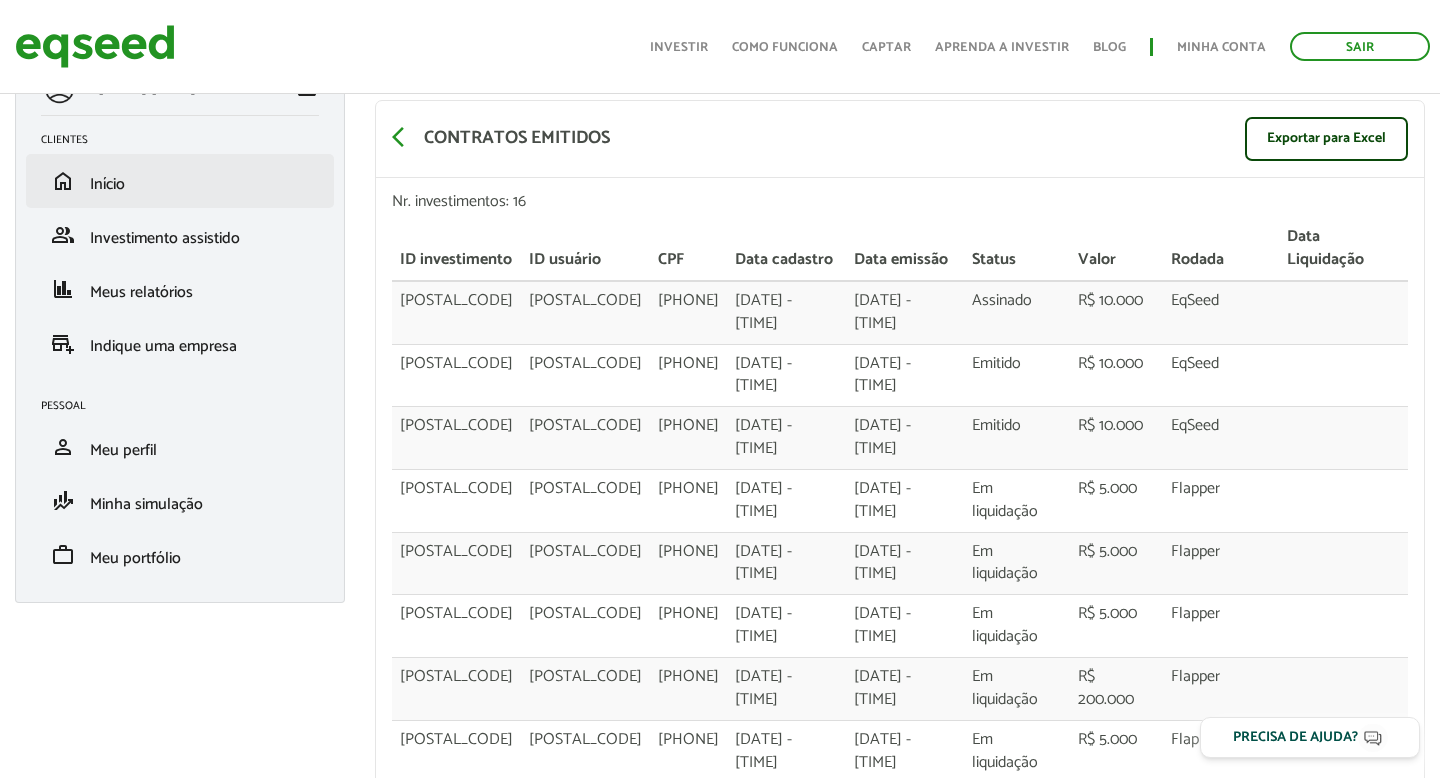 click on "home Início" at bounding box center [180, 181] 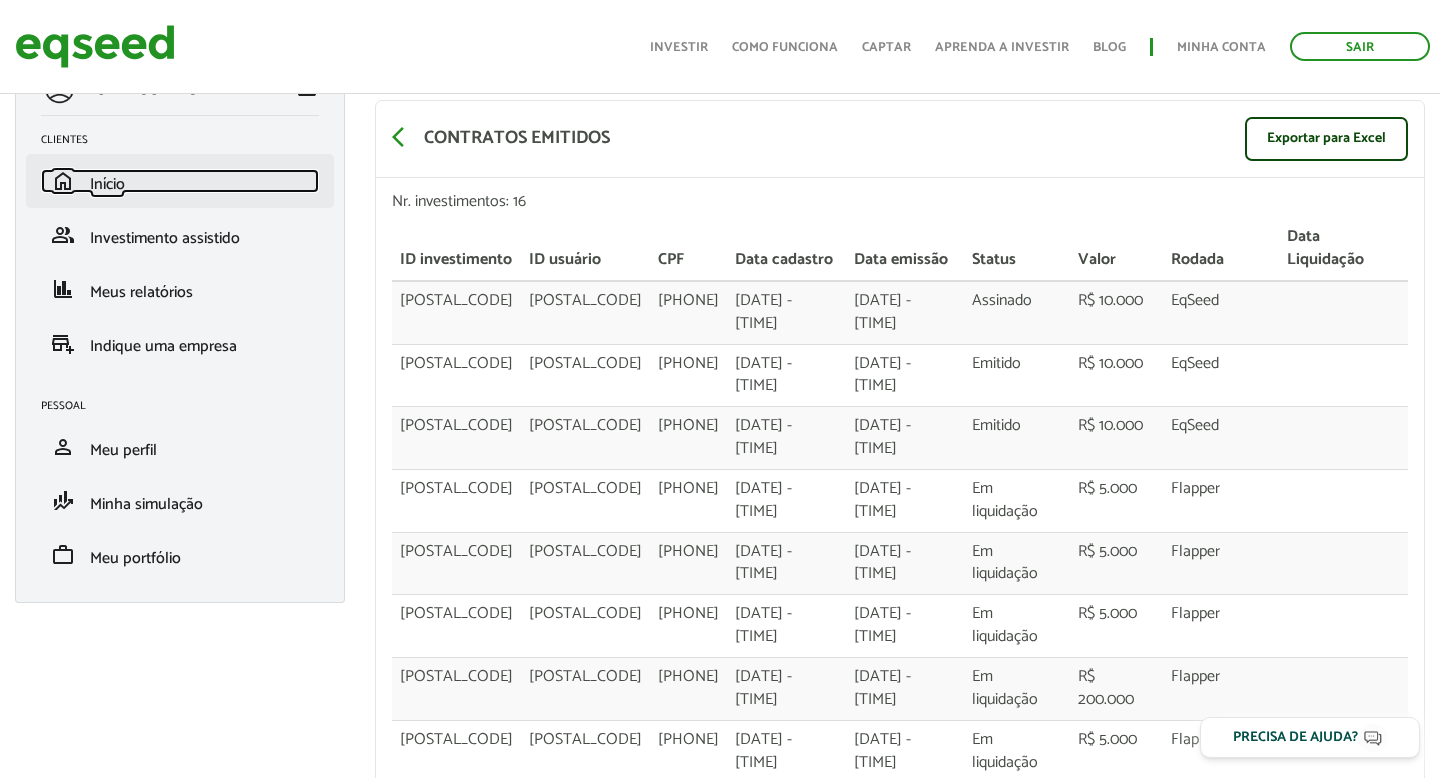 click on "home Início" at bounding box center (180, 181) 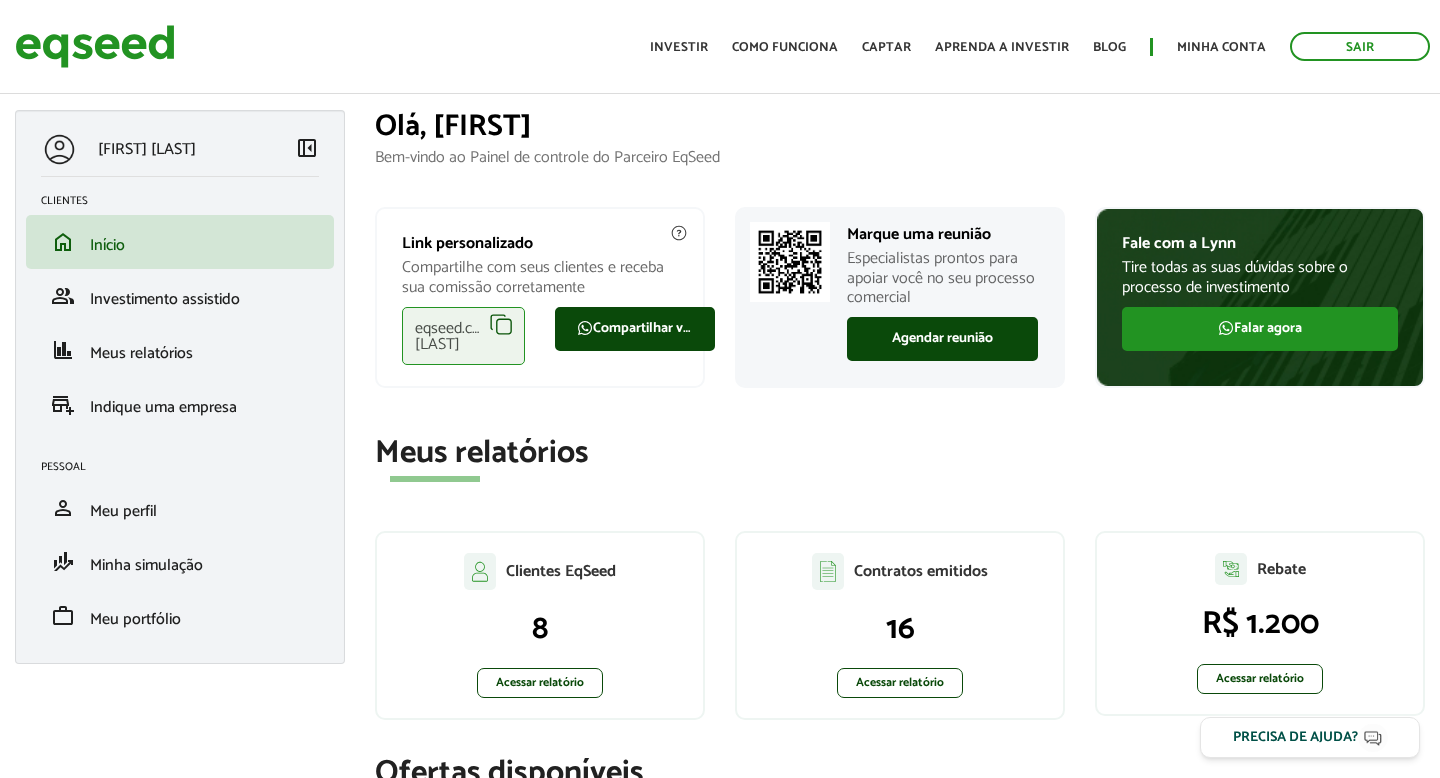 scroll, scrollTop: 0, scrollLeft: 0, axis: both 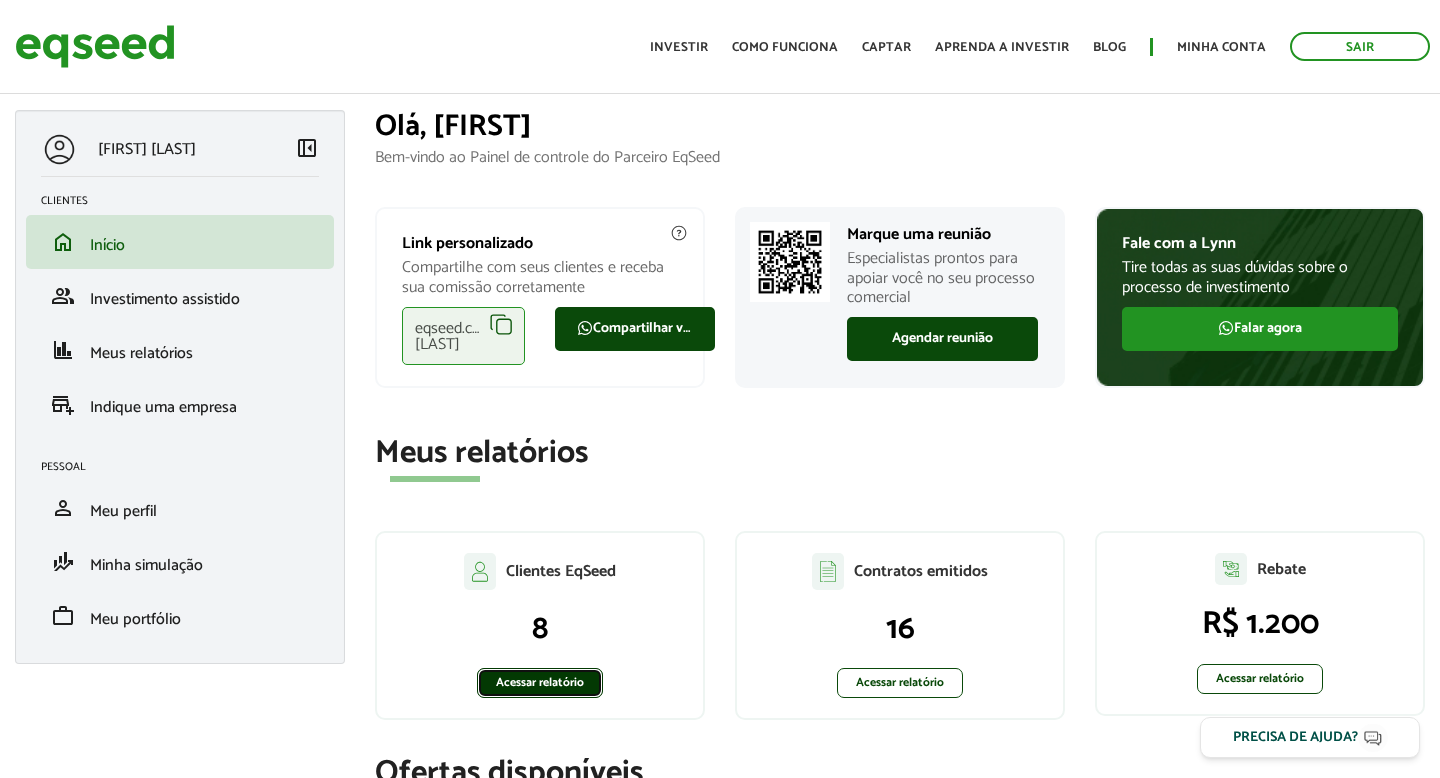click on "Acessar relatório" at bounding box center (540, 683) 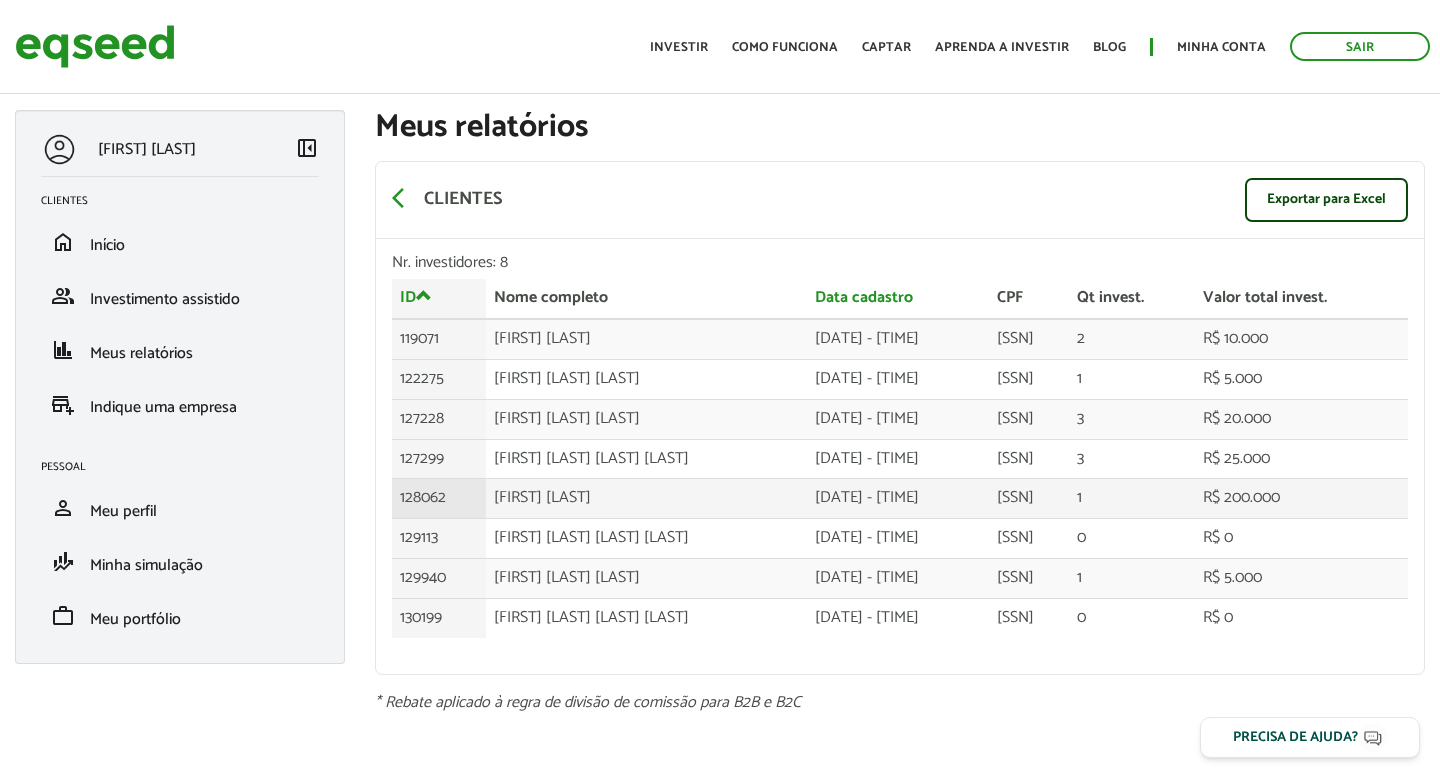 scroll, scrollTop: 0, scrollLeft: 0, axis: both 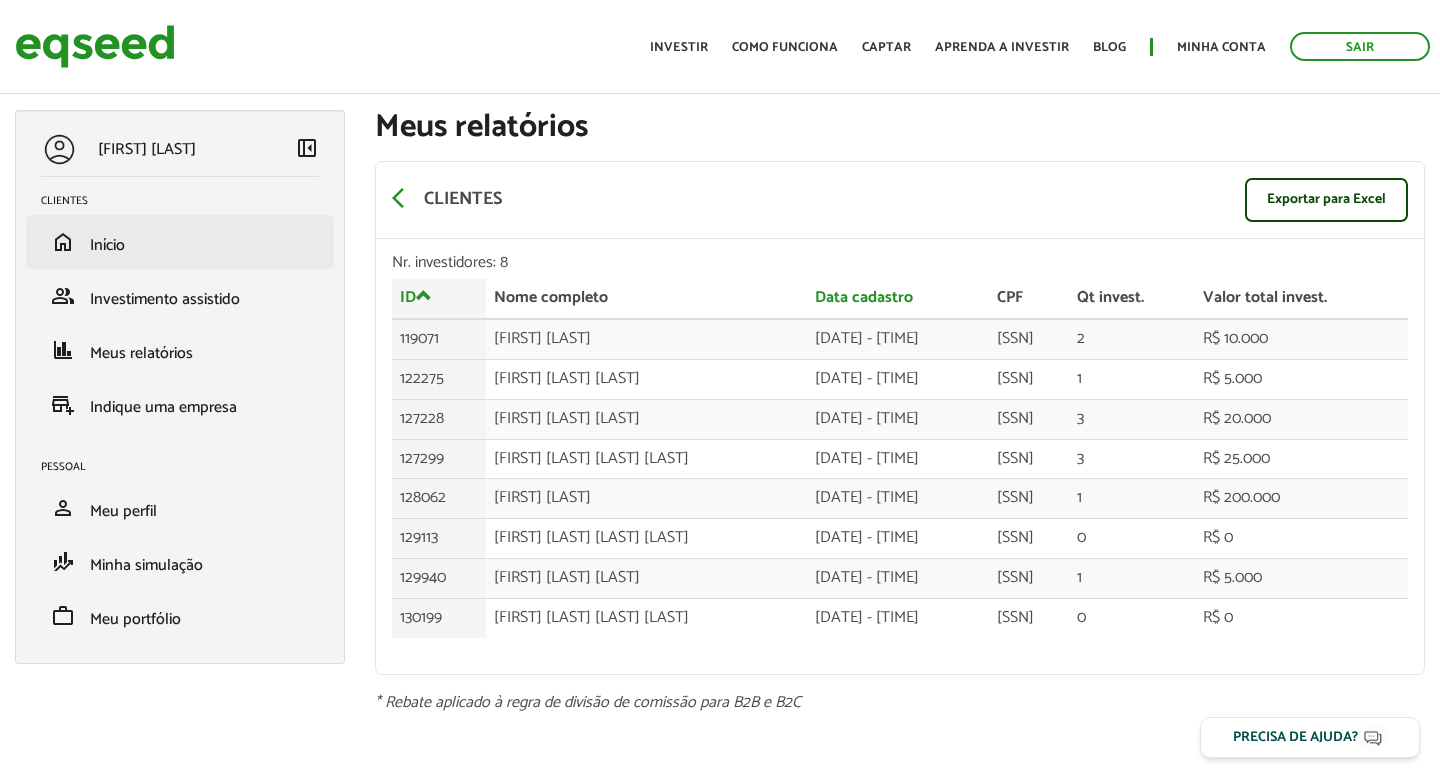 click on "home Início" at bounding box center [180, 242] 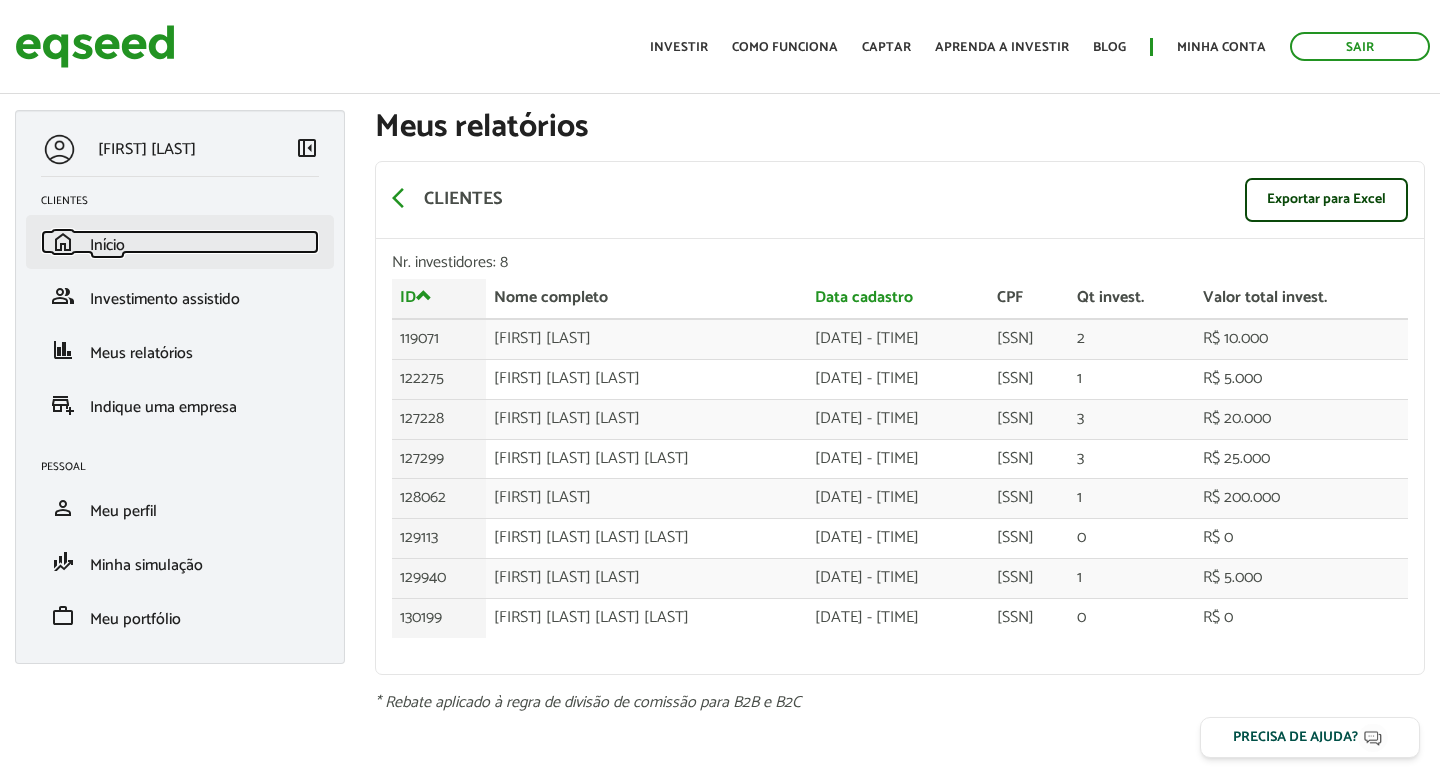 click on "Início" at bounding box center [107, 245] 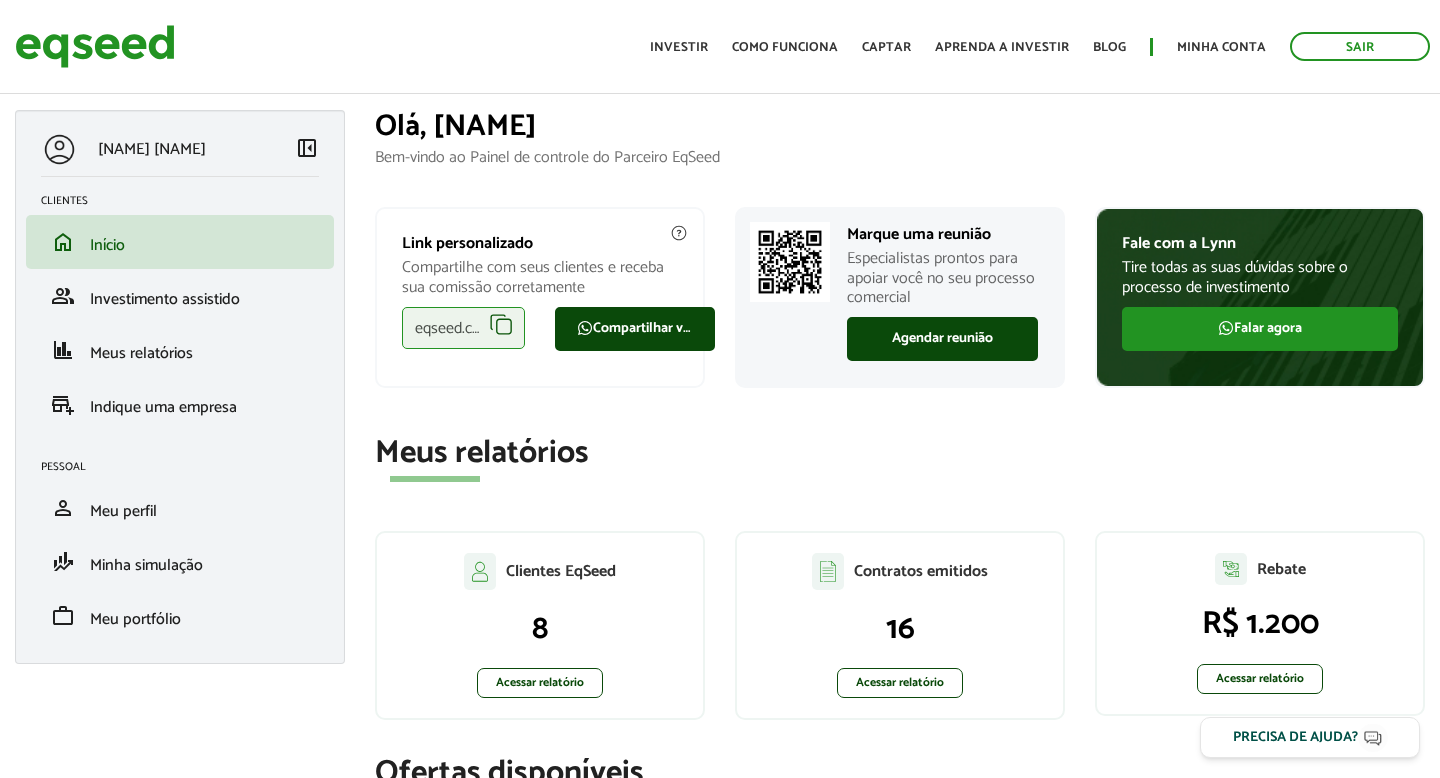 scroll, scrollTop: 0, scrollLeft: 0, axis: both 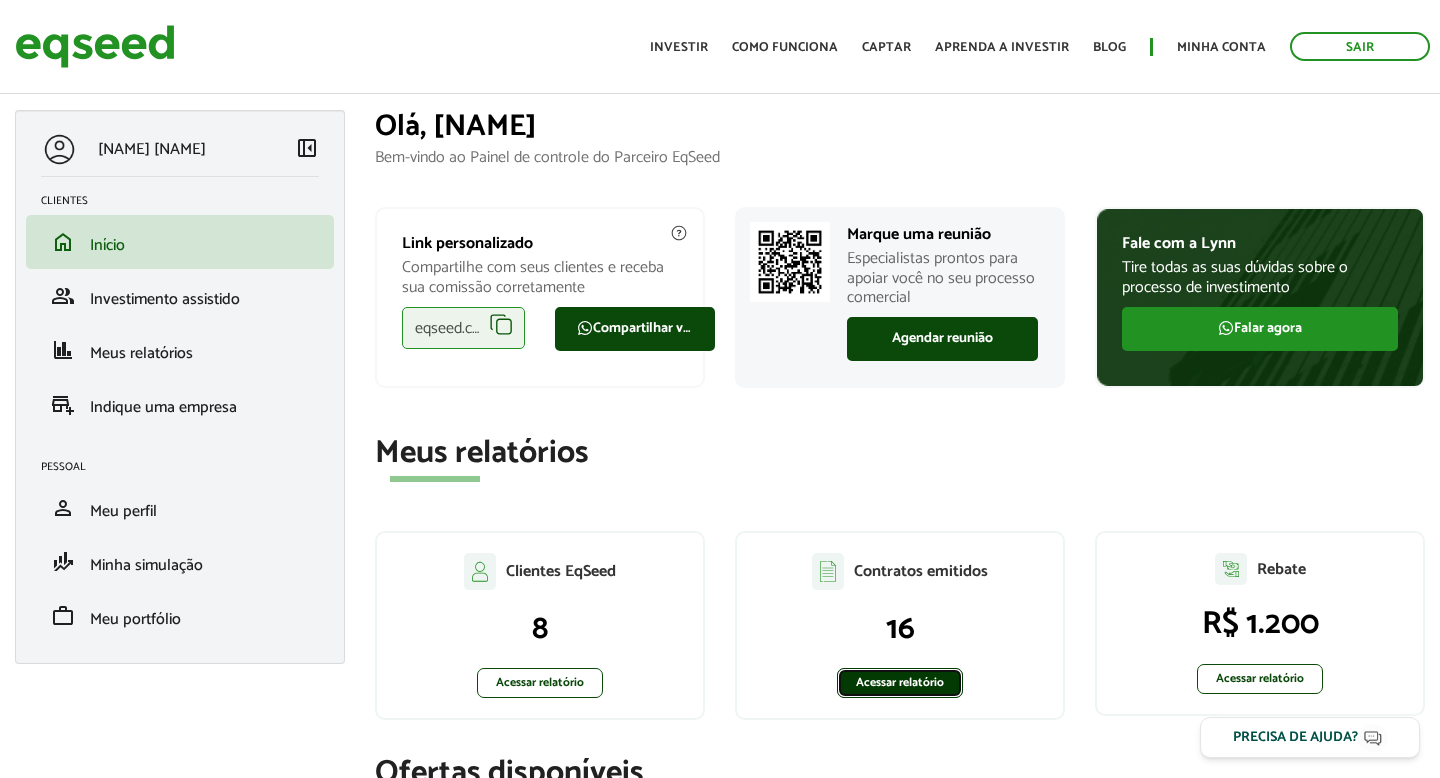 click on "Acessar relatório" at bounding box center [900, 683] 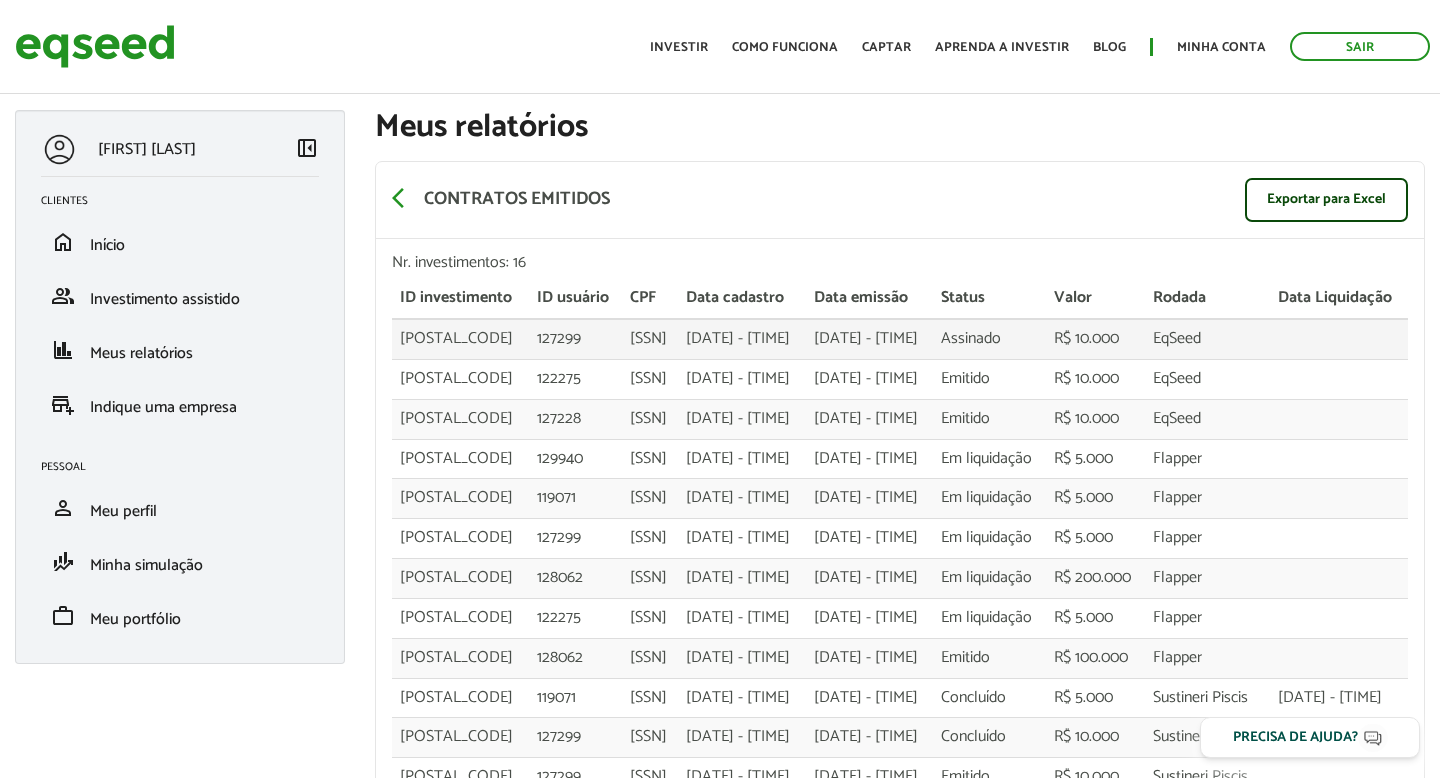 scroll, scrollTop: 0, scrollLeft: 0, axis: both 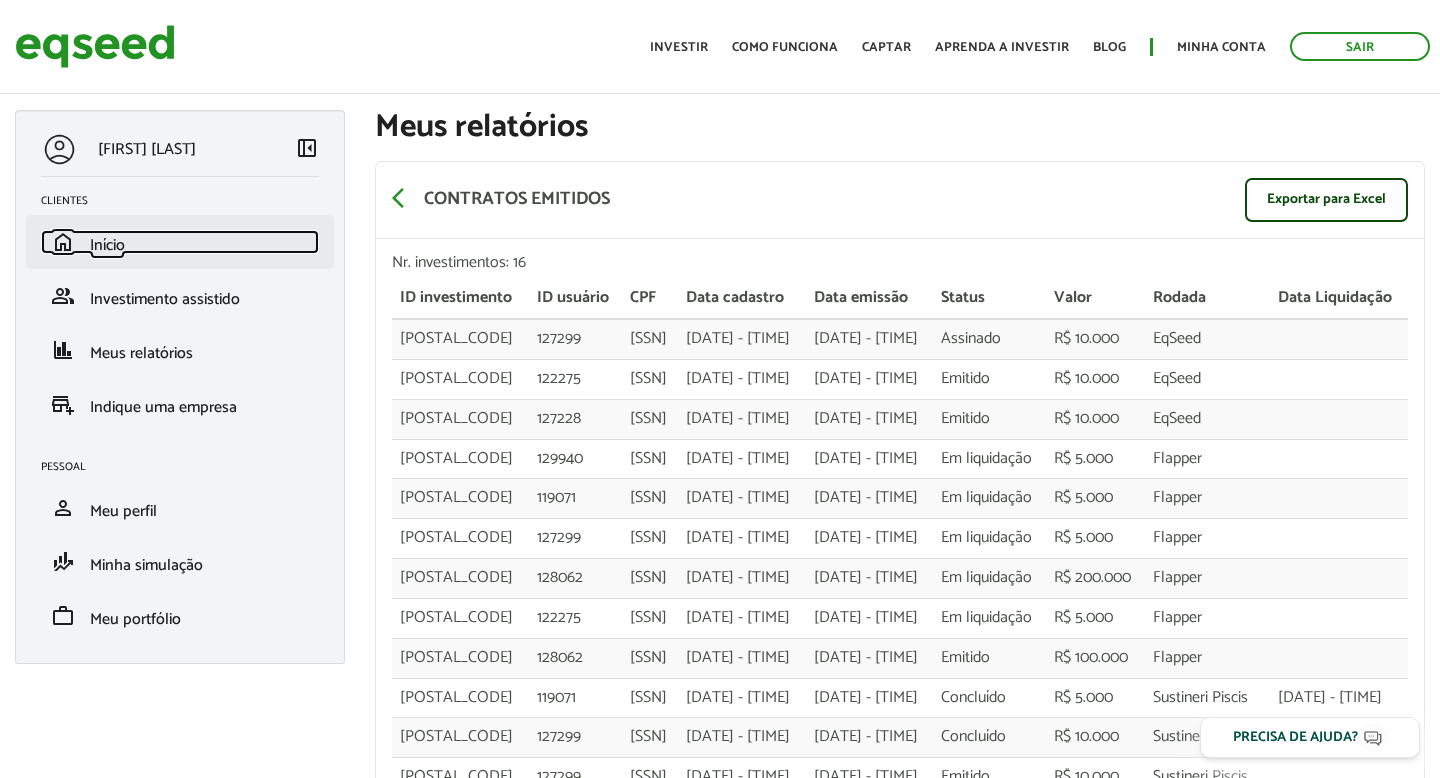 click on "home Início" at bounding box center [180, 242] 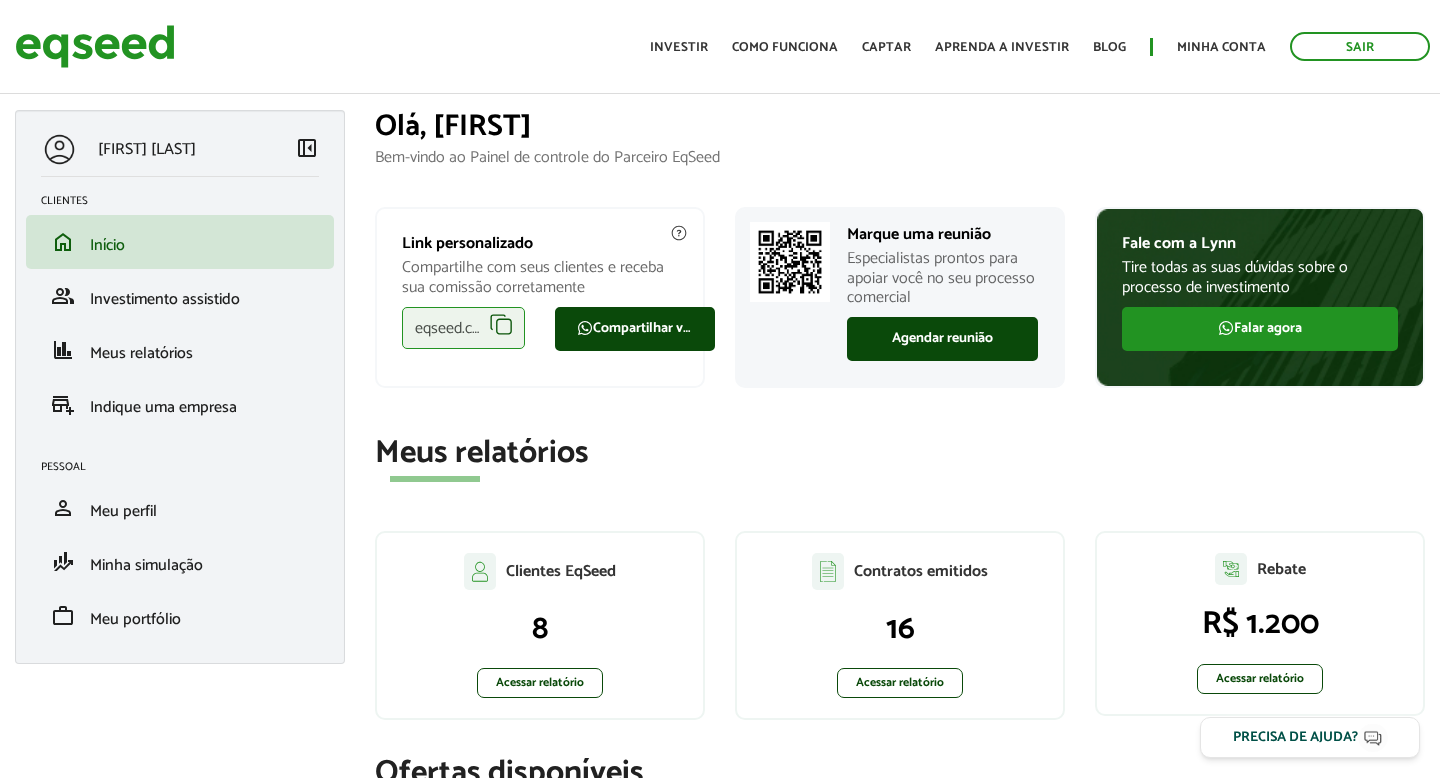 scroll, scrollTop: 0, scrollLeft: 0, axis: both 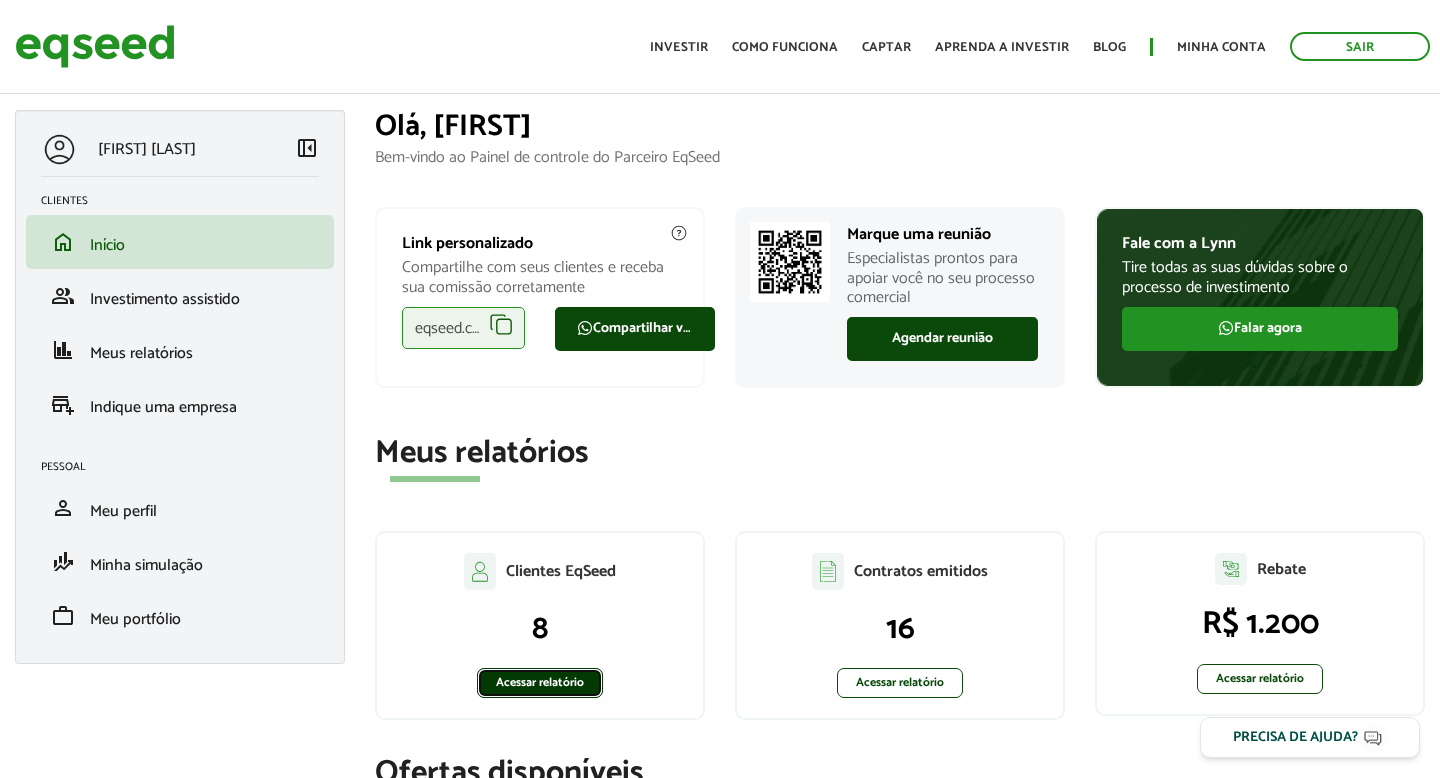 click on "Acessar relatório" at bounding box center [540, 683] 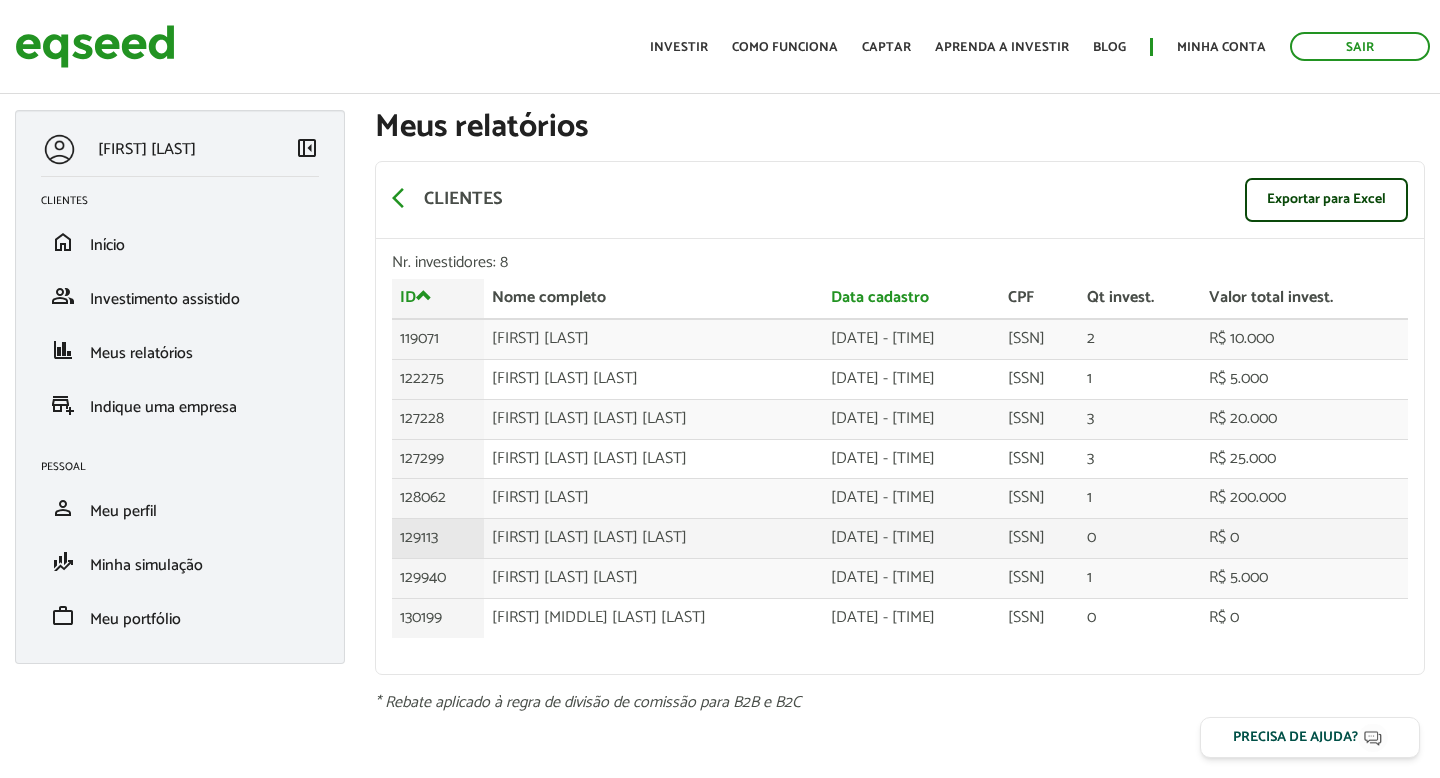 scroll, scrollTop: 0, scrollLeft: 0, axis: both 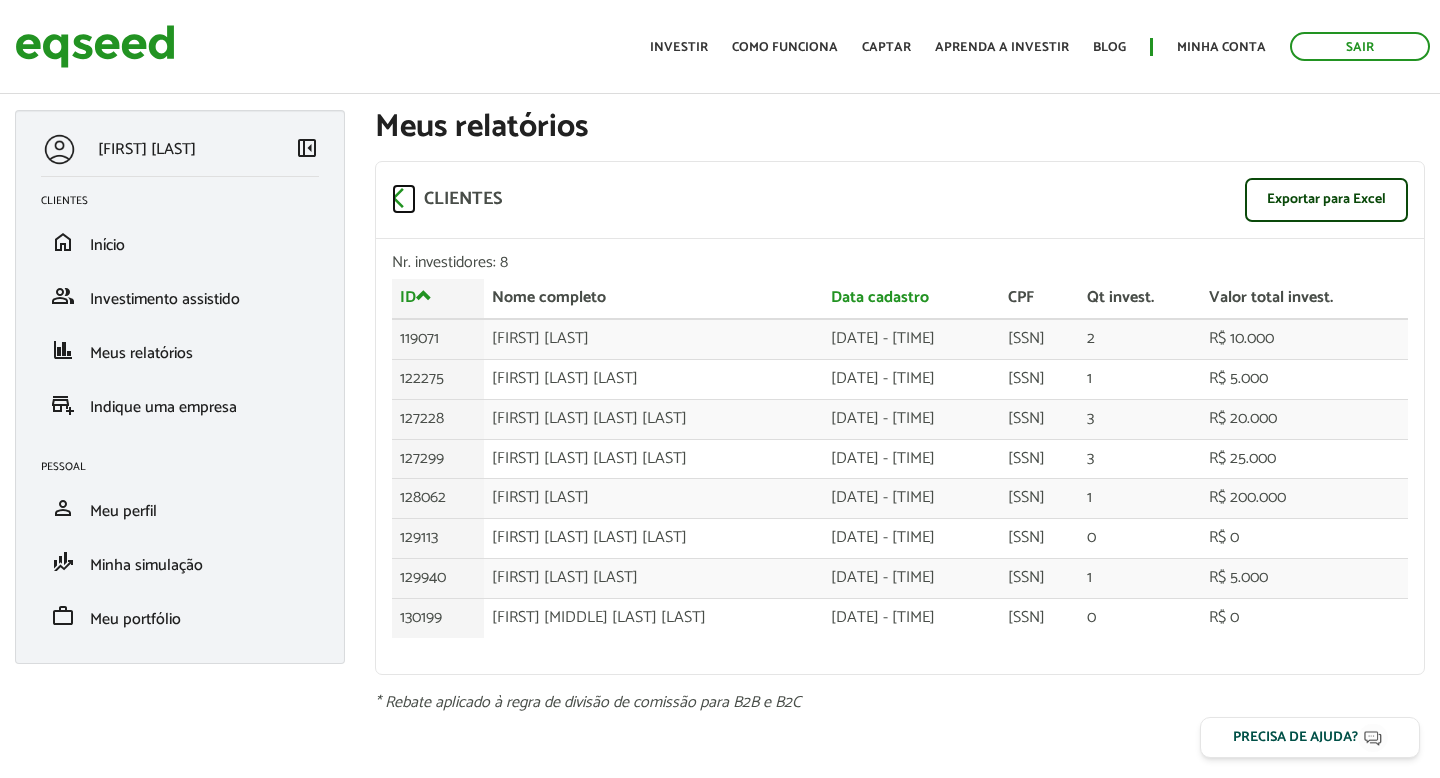 click on "arrow_back_ios" at bounding box center (404, 198) 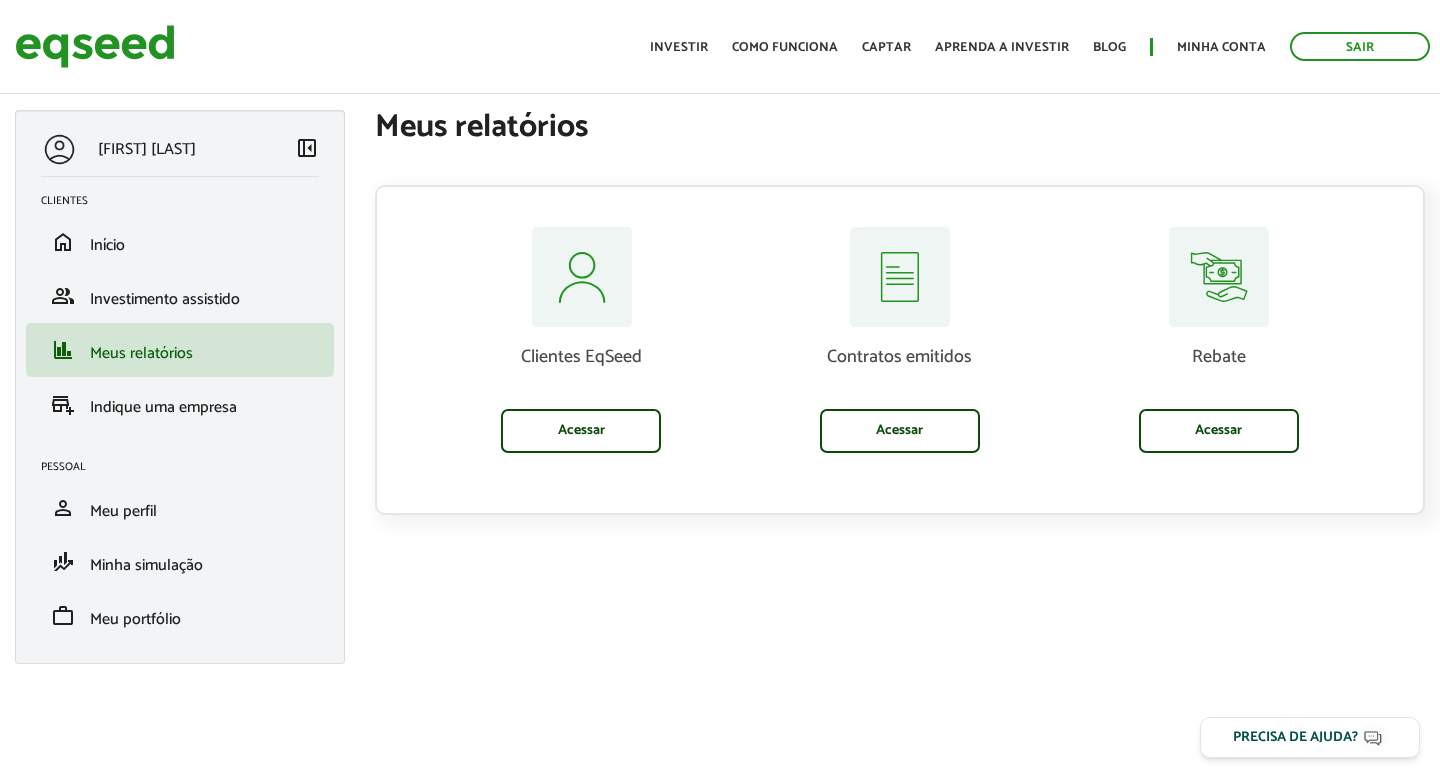 scroll, scrollTop: 0, scrollLeft: 0, axis: both 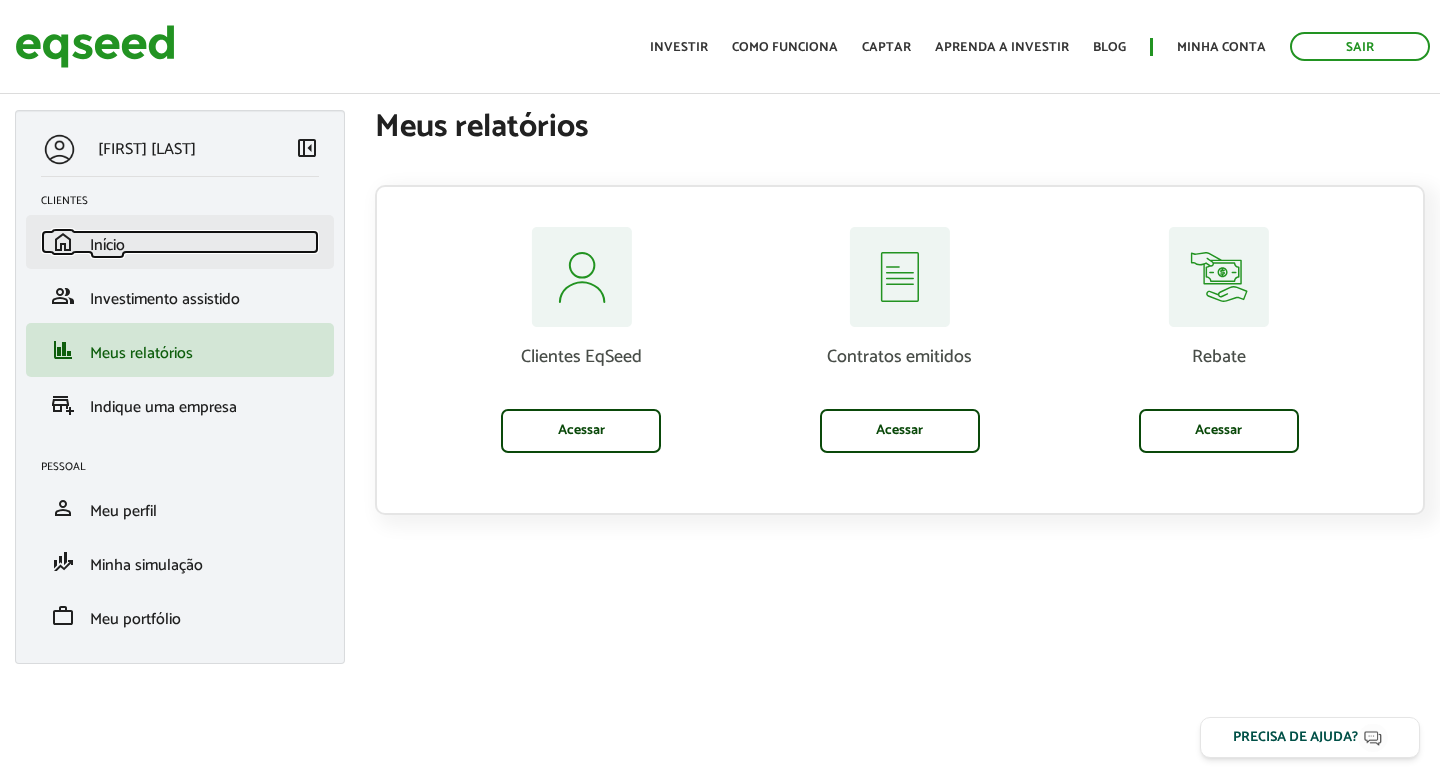 click on "Início" at bounding box center (107, 245) 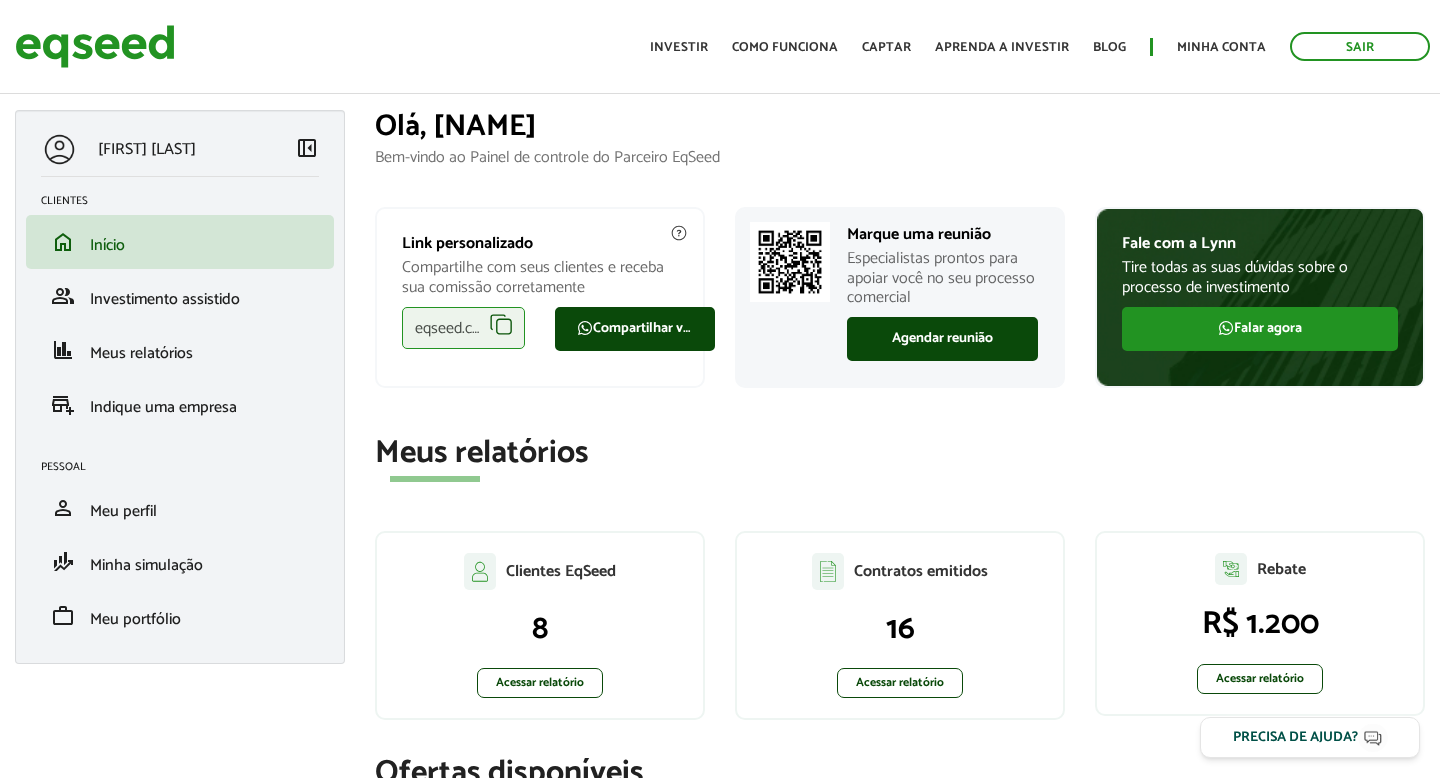 scroll, scrollTop: 0, scrollLeft: 0, axis: both 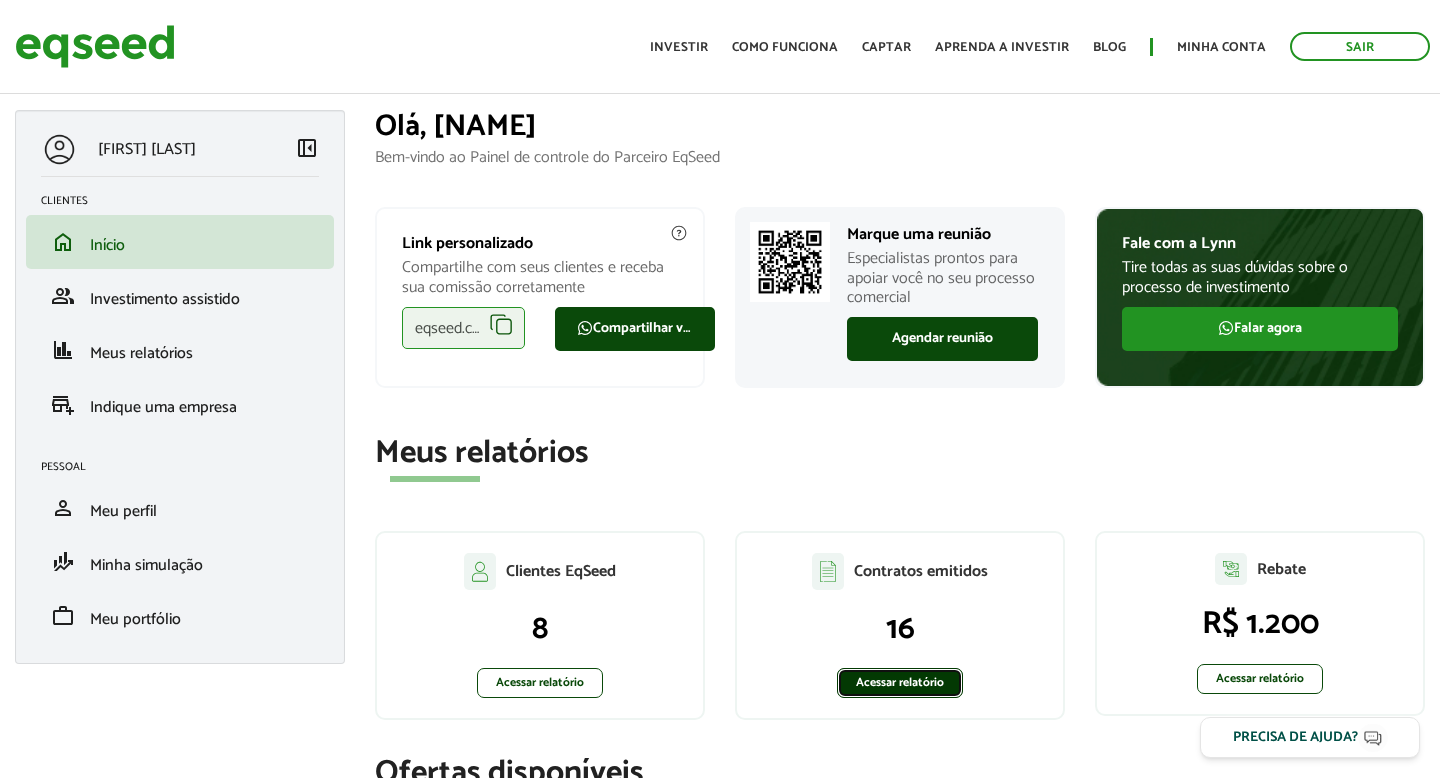 click on "Acessar relatório" at bounding box center (900, 683) 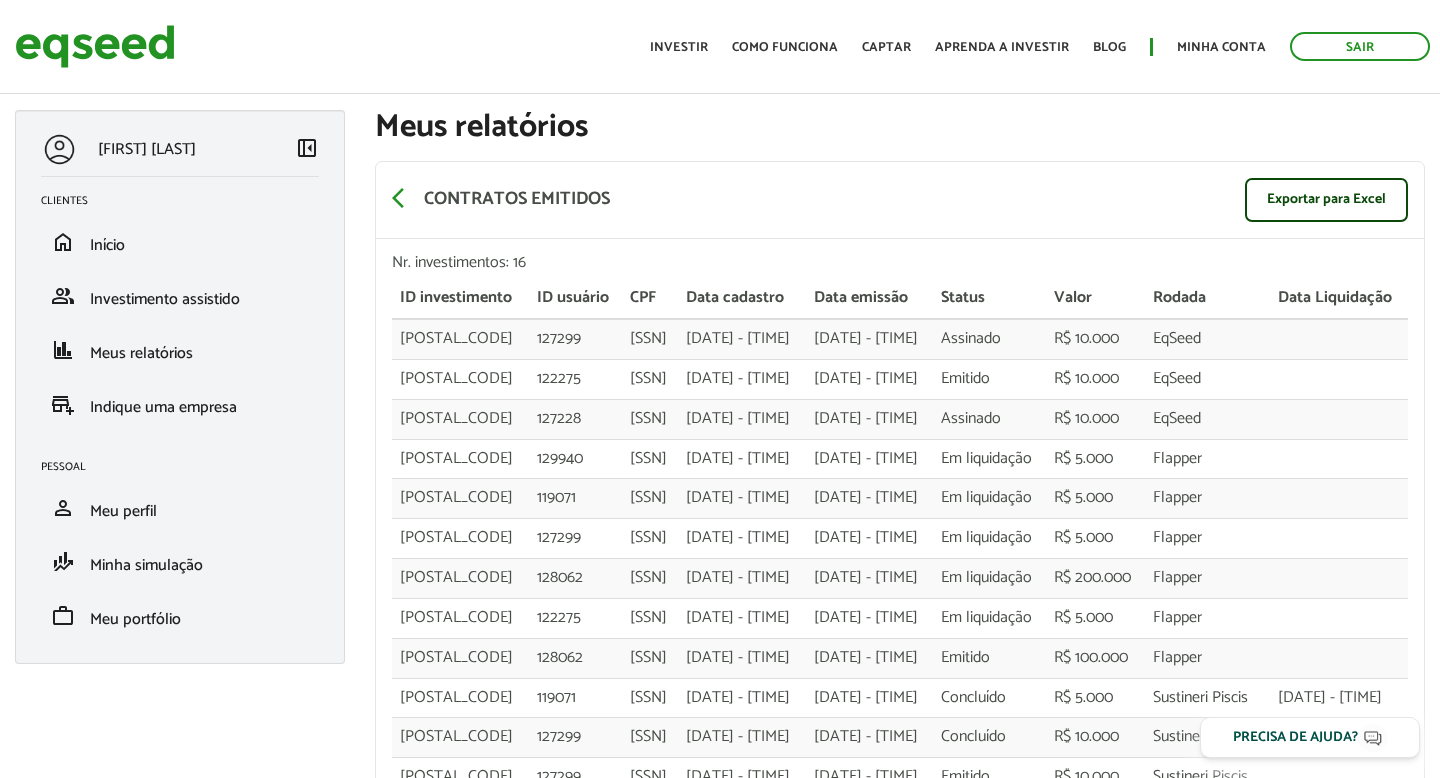 scroll, scrollTop: 0, scrollLeft: 0, axis: both 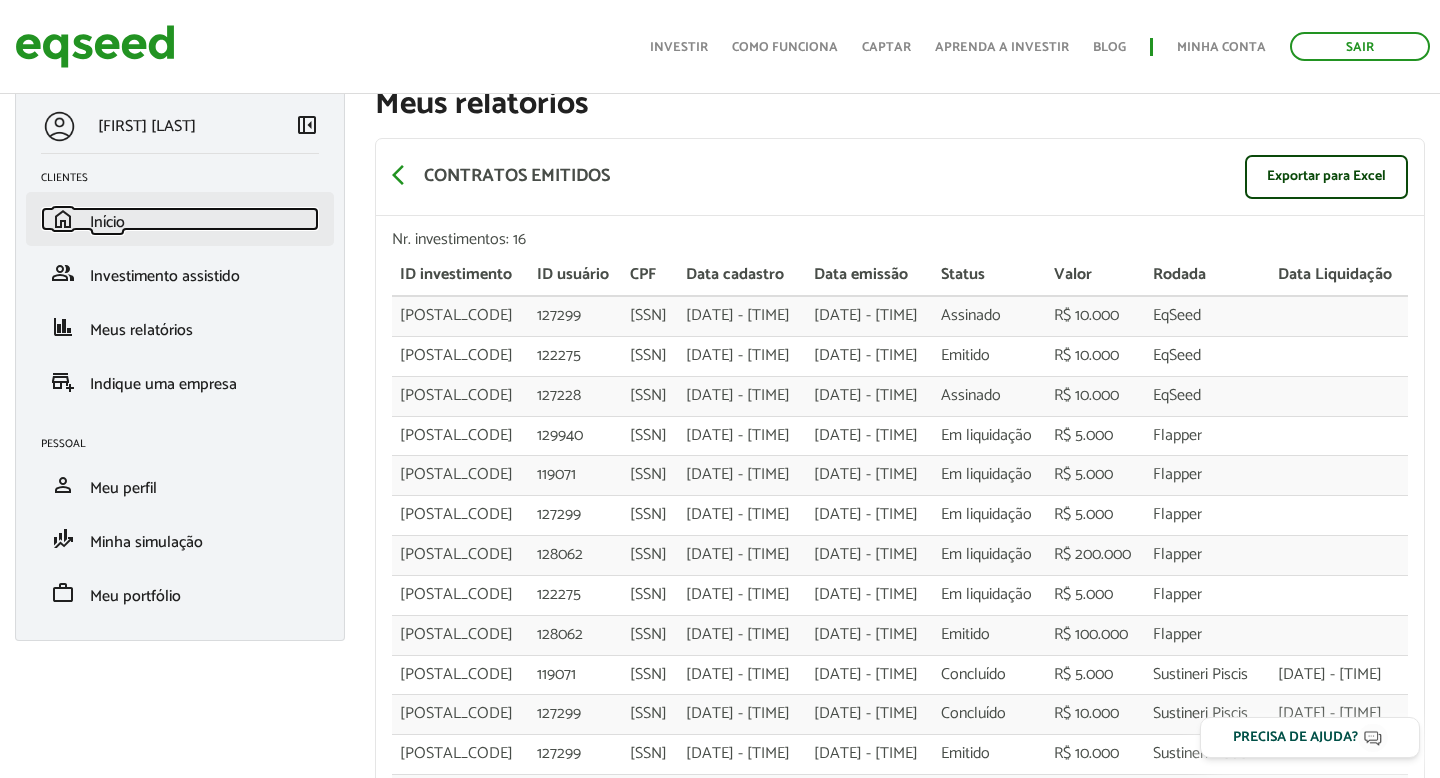 click on "home Início" at bounding box center (180, 219) 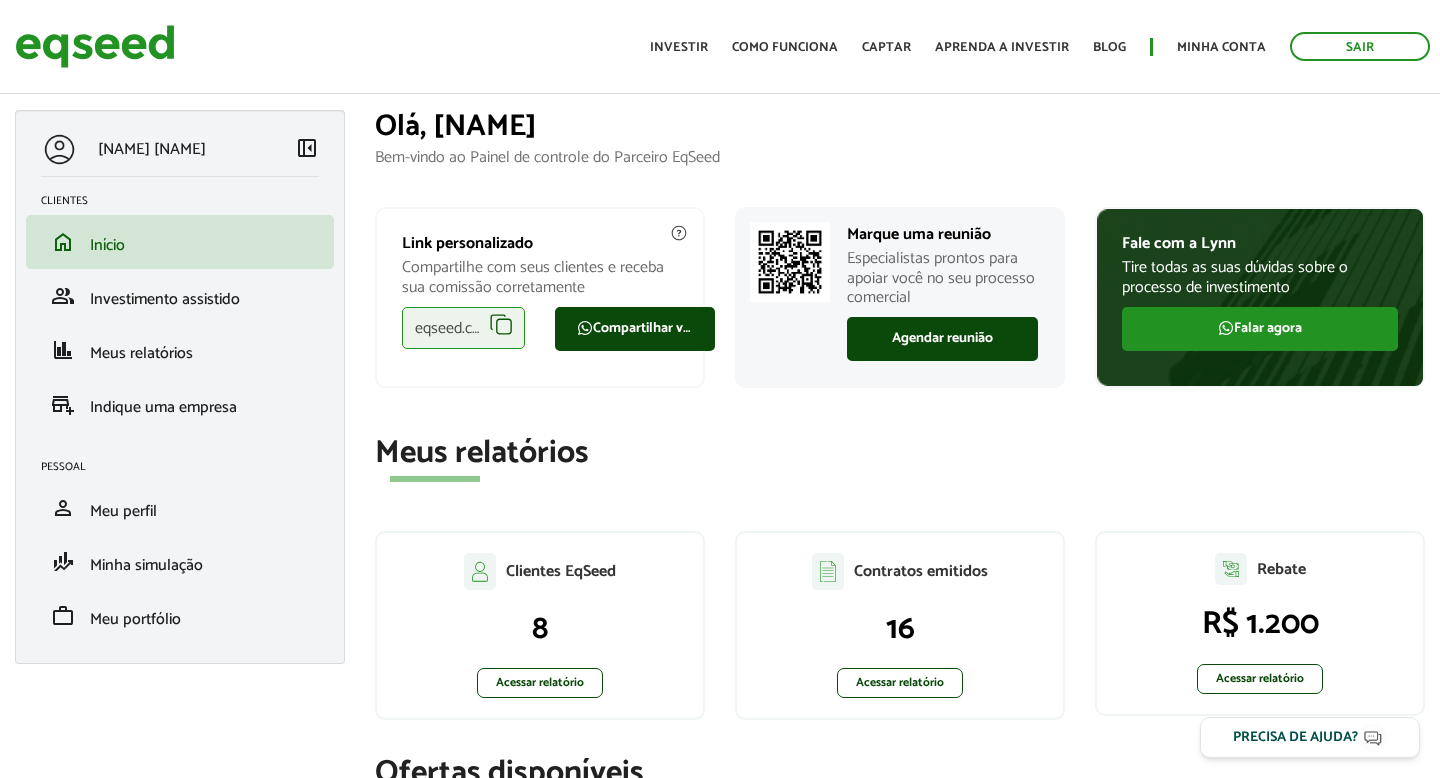 scroll, scrollTop: 0, scrollLeft: 0, axis: both 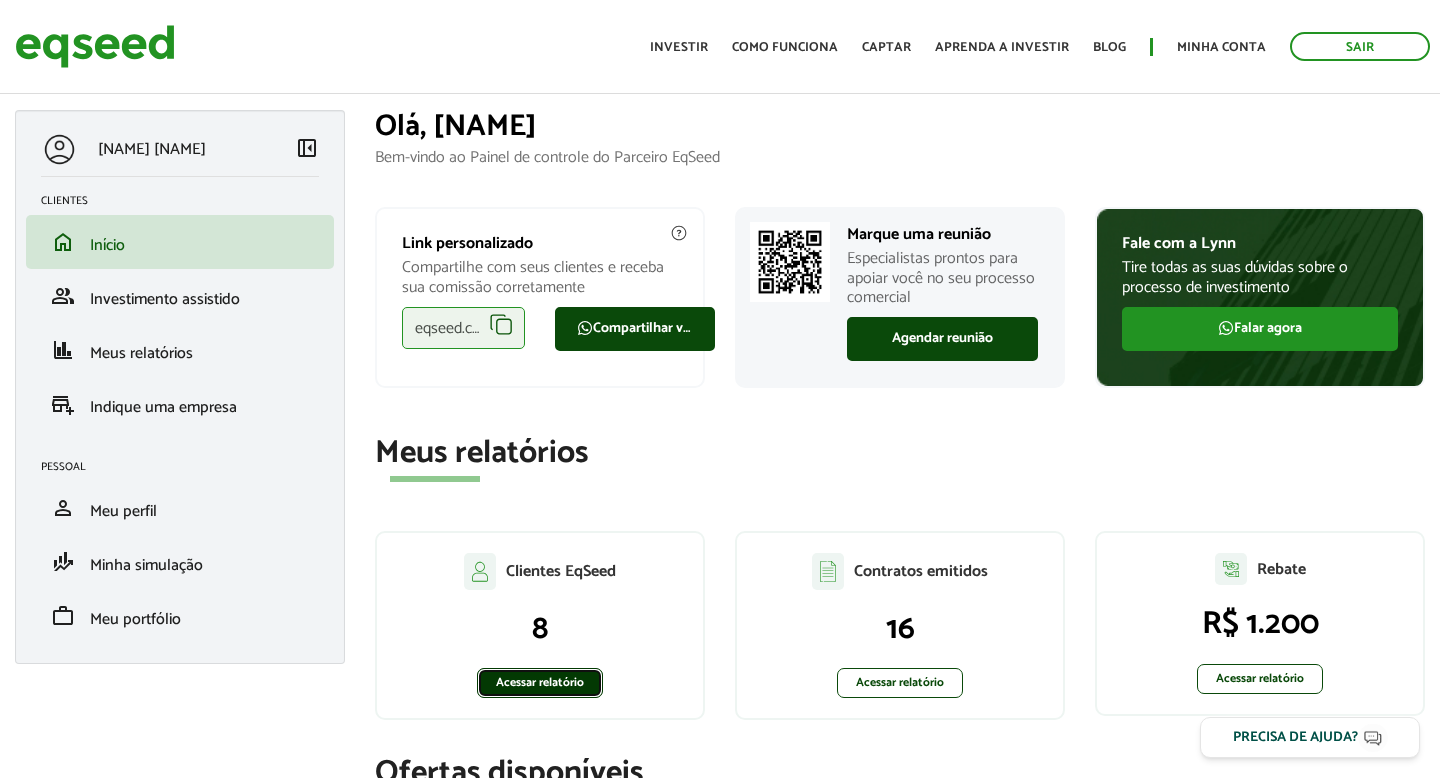click on "Acessar relatório" at bounding box center [540, 683] 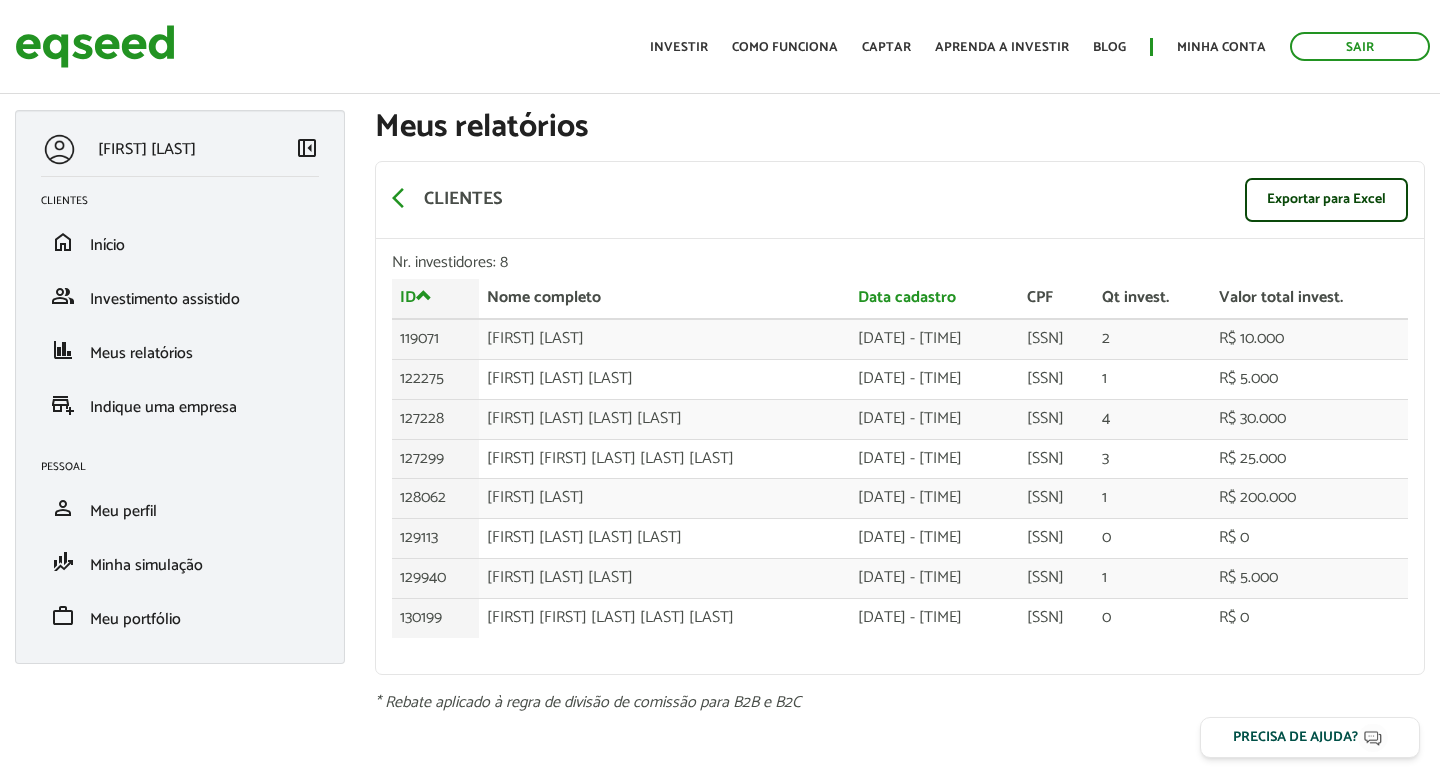 scroll, scrollTop: 0, scrollLeft: 0, axis: both 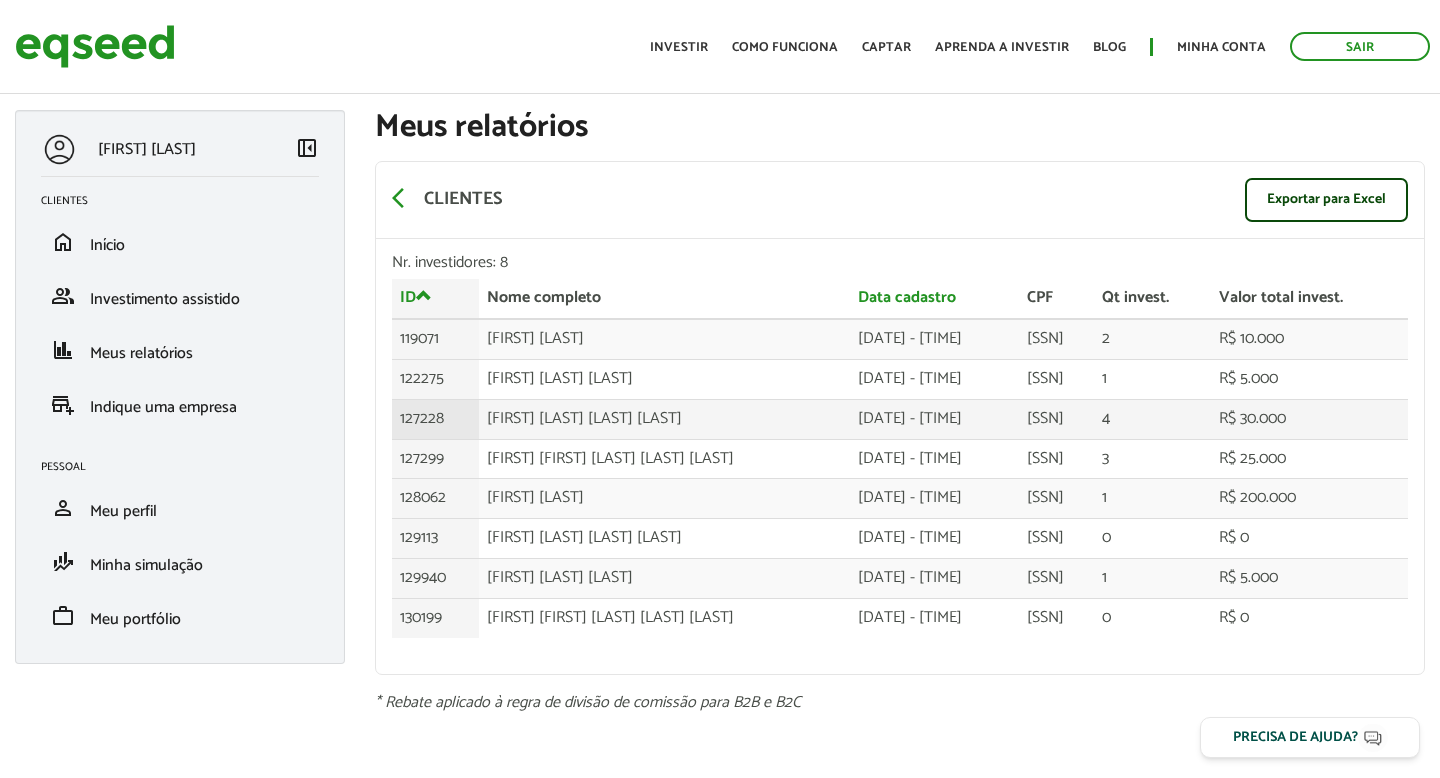 click on "[SSN]" at bounding box center (1056, 339) 